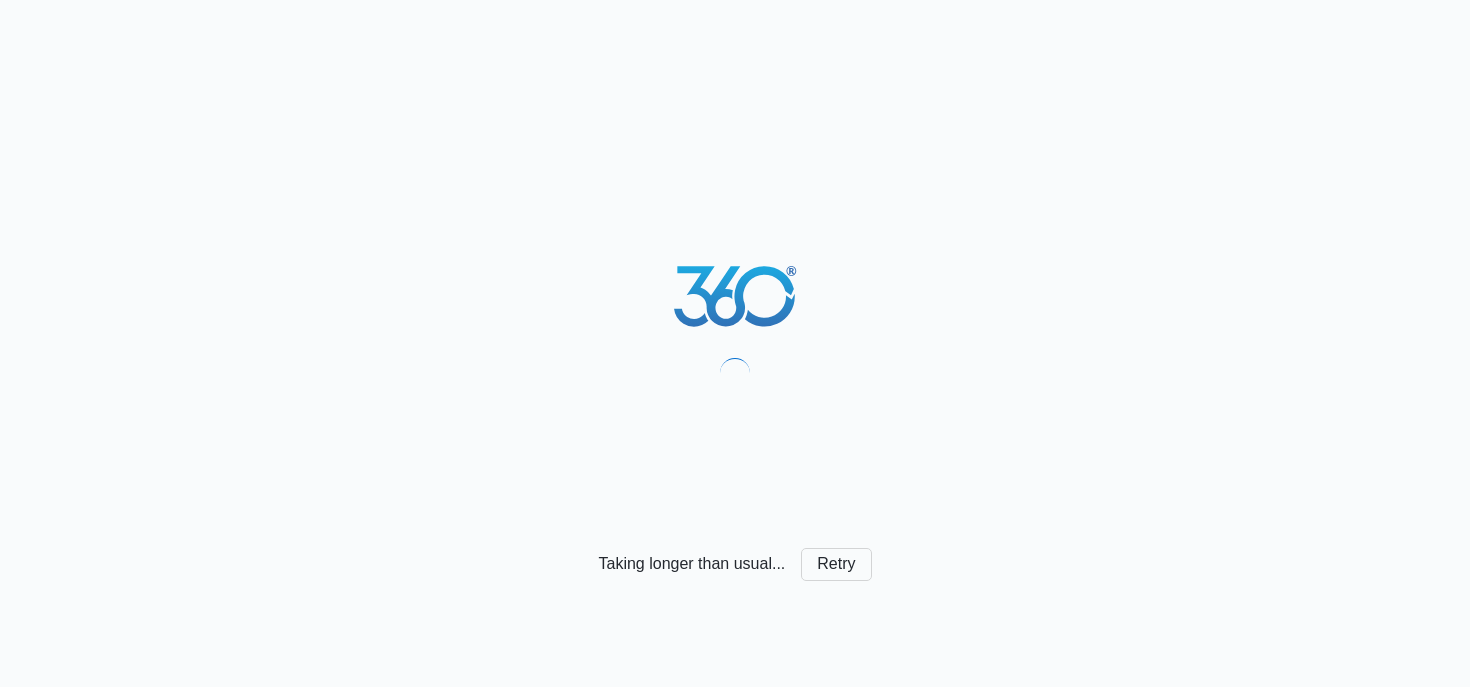 scroll, scrollTop: 0, scrollLeft: 0, axis: both 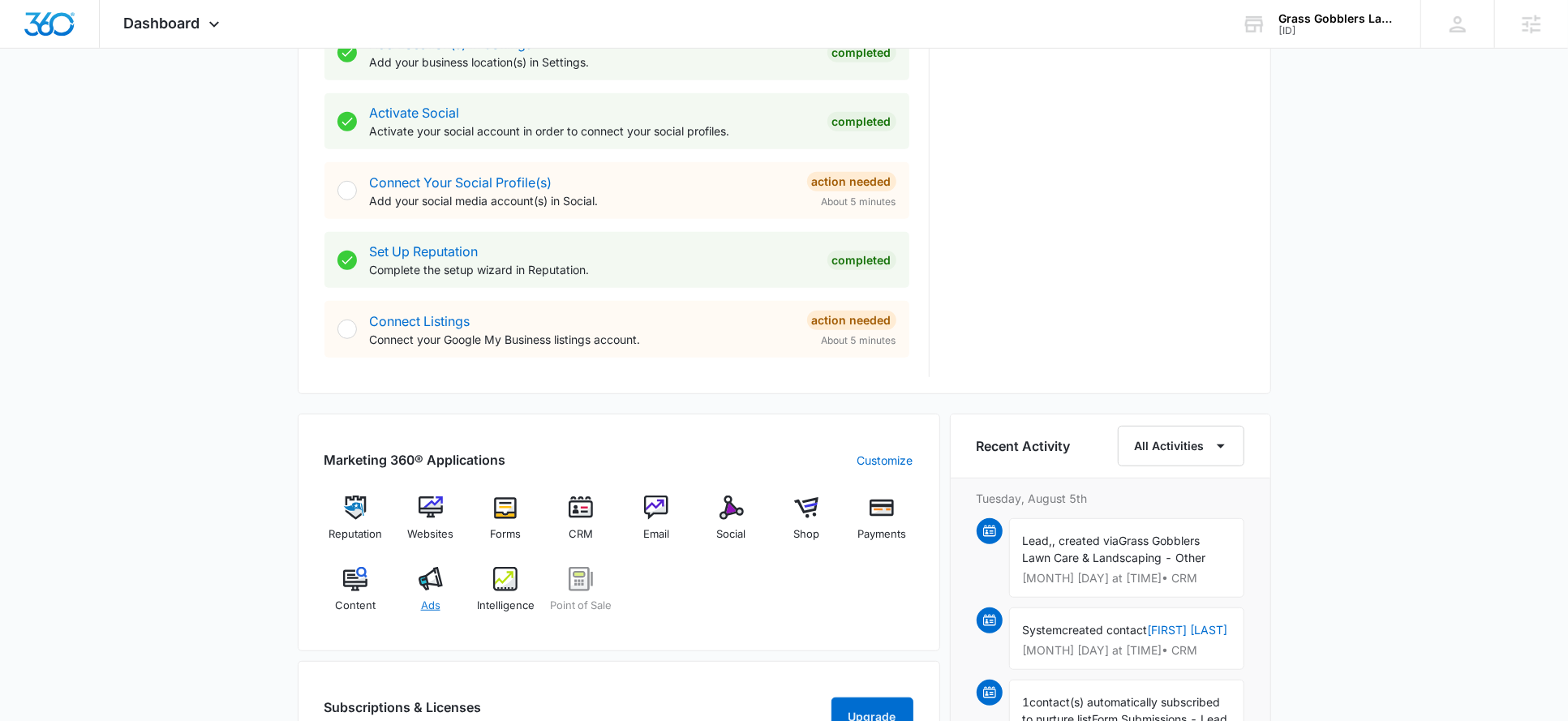 click at bounding box center (431, 579) 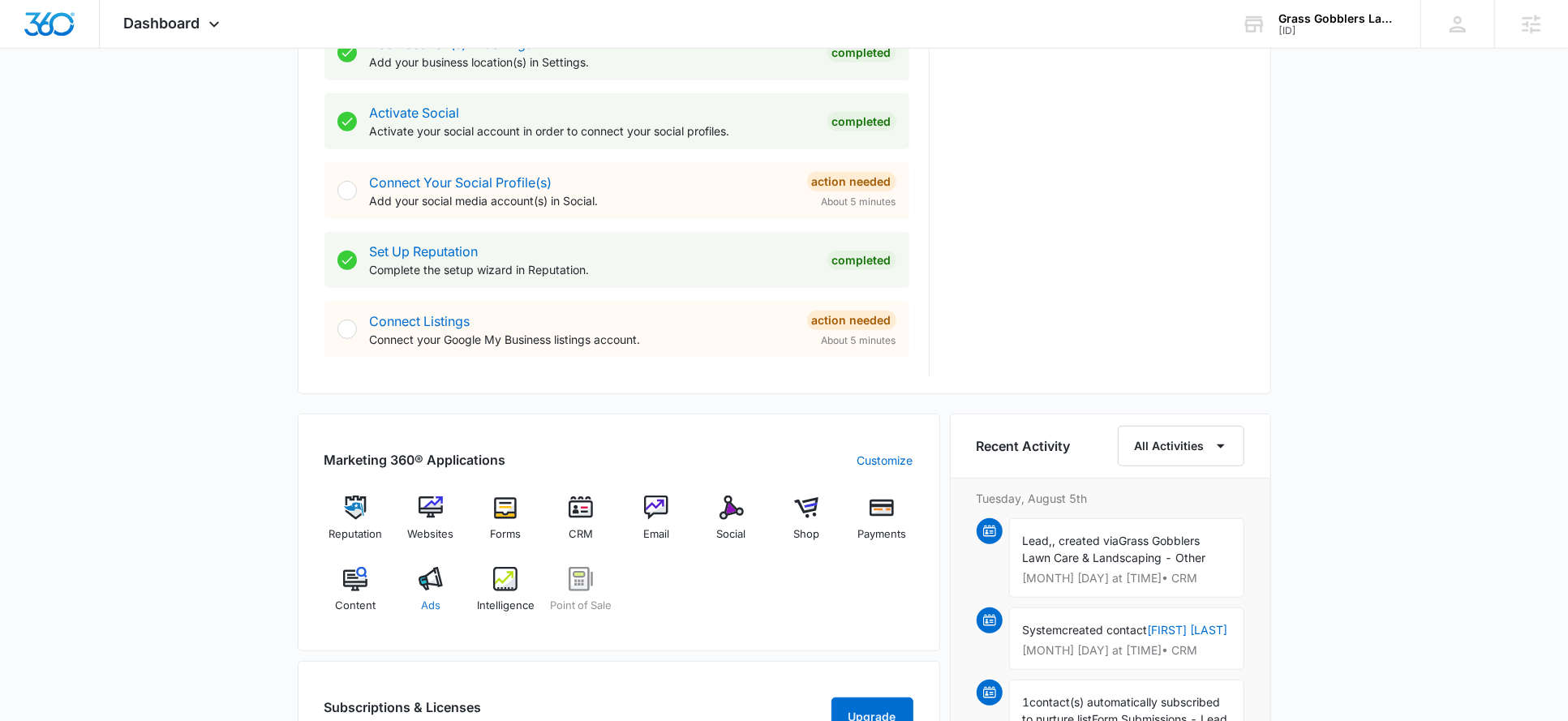 scroll, scrollTop: 0, scrollLeft: 0, axis: both 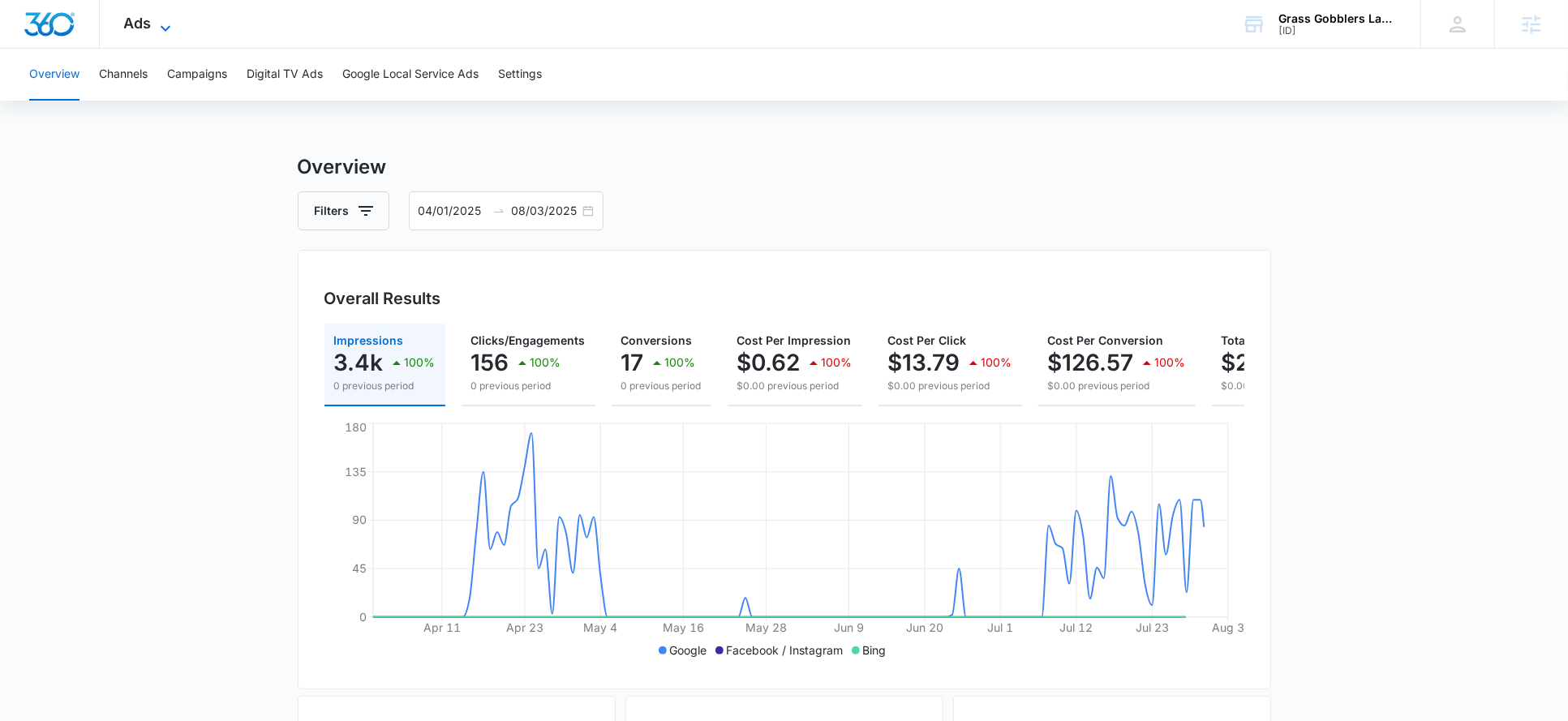 click 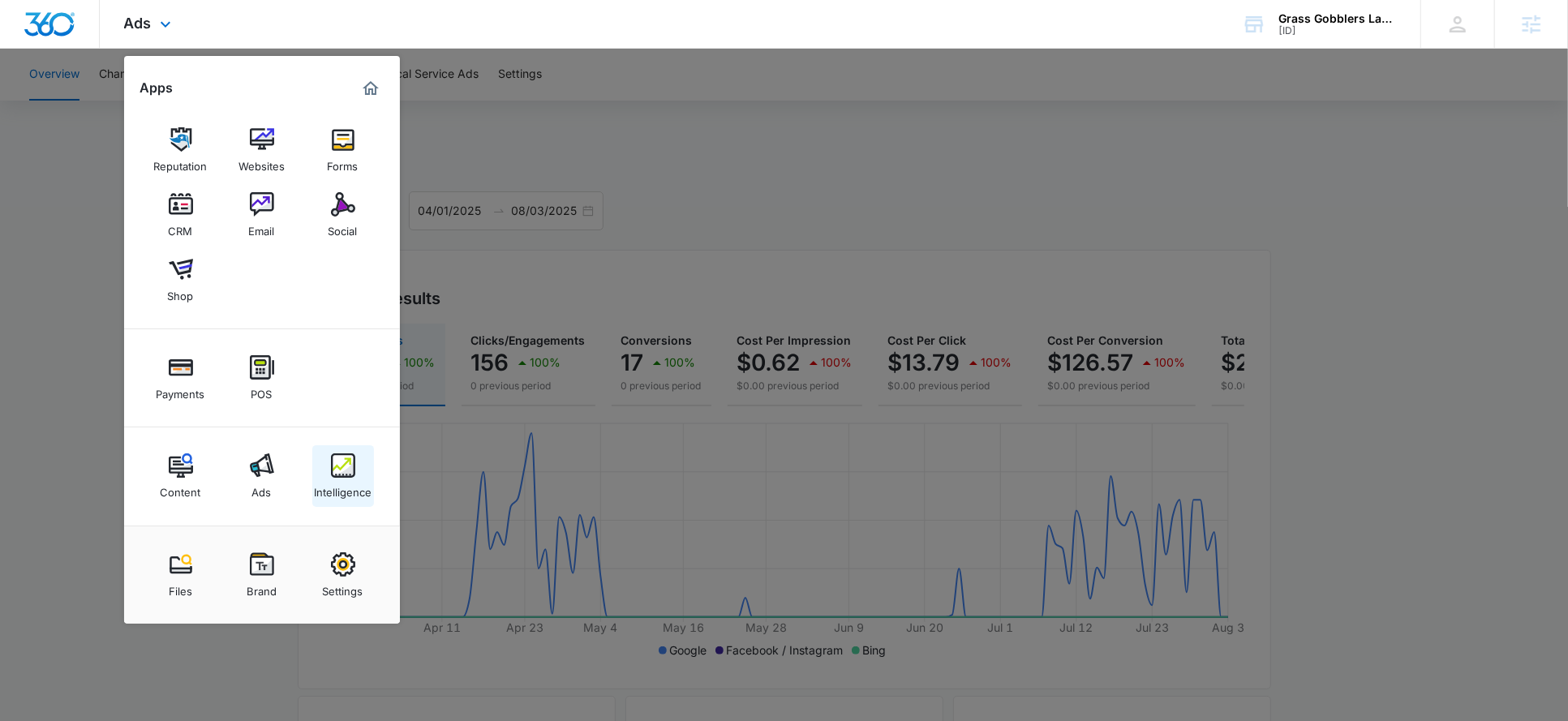 click at bounding box center [343, 466] 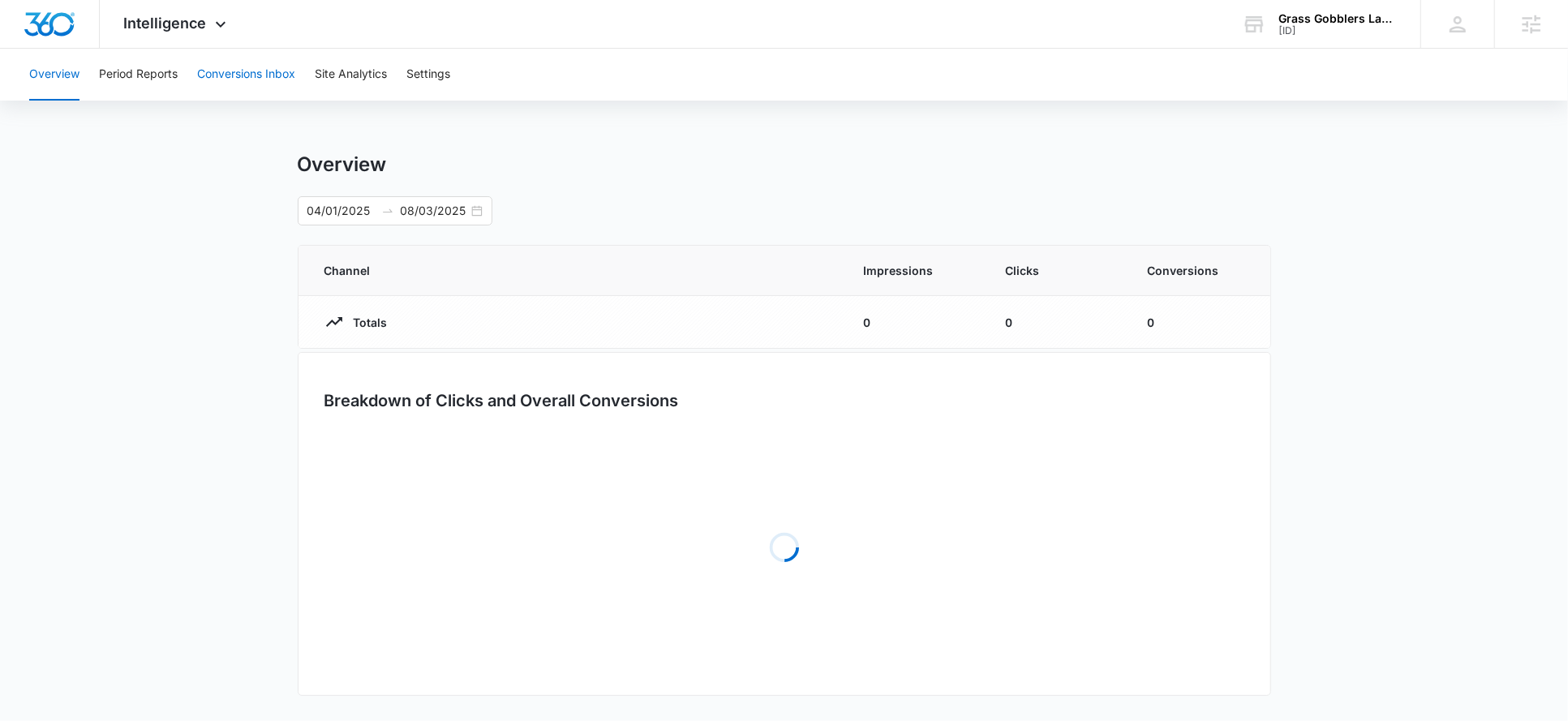 click on "Conversions Inbox" at bounding box center (246, 75) 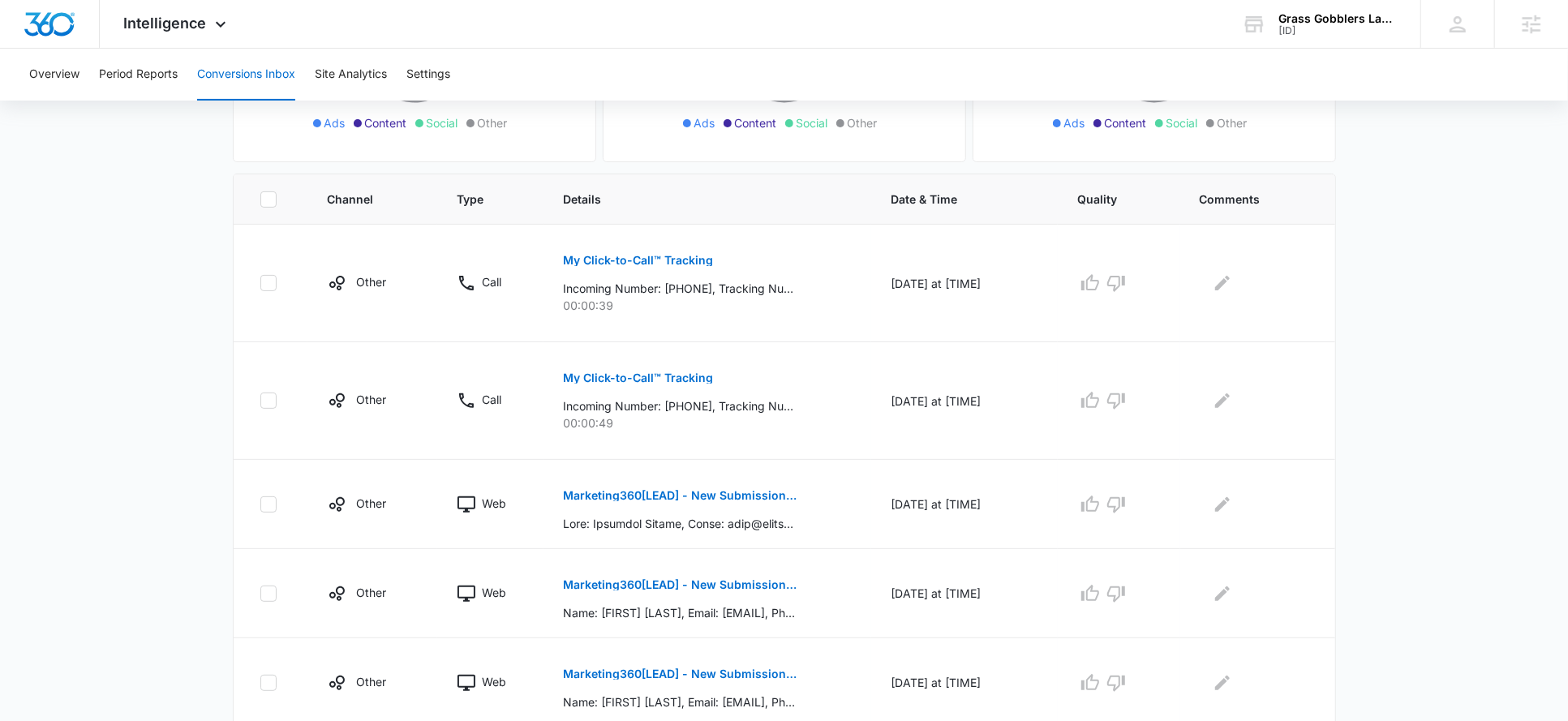 scroll, scrollTop: 183, scrollLeft: 0, axis: vertical 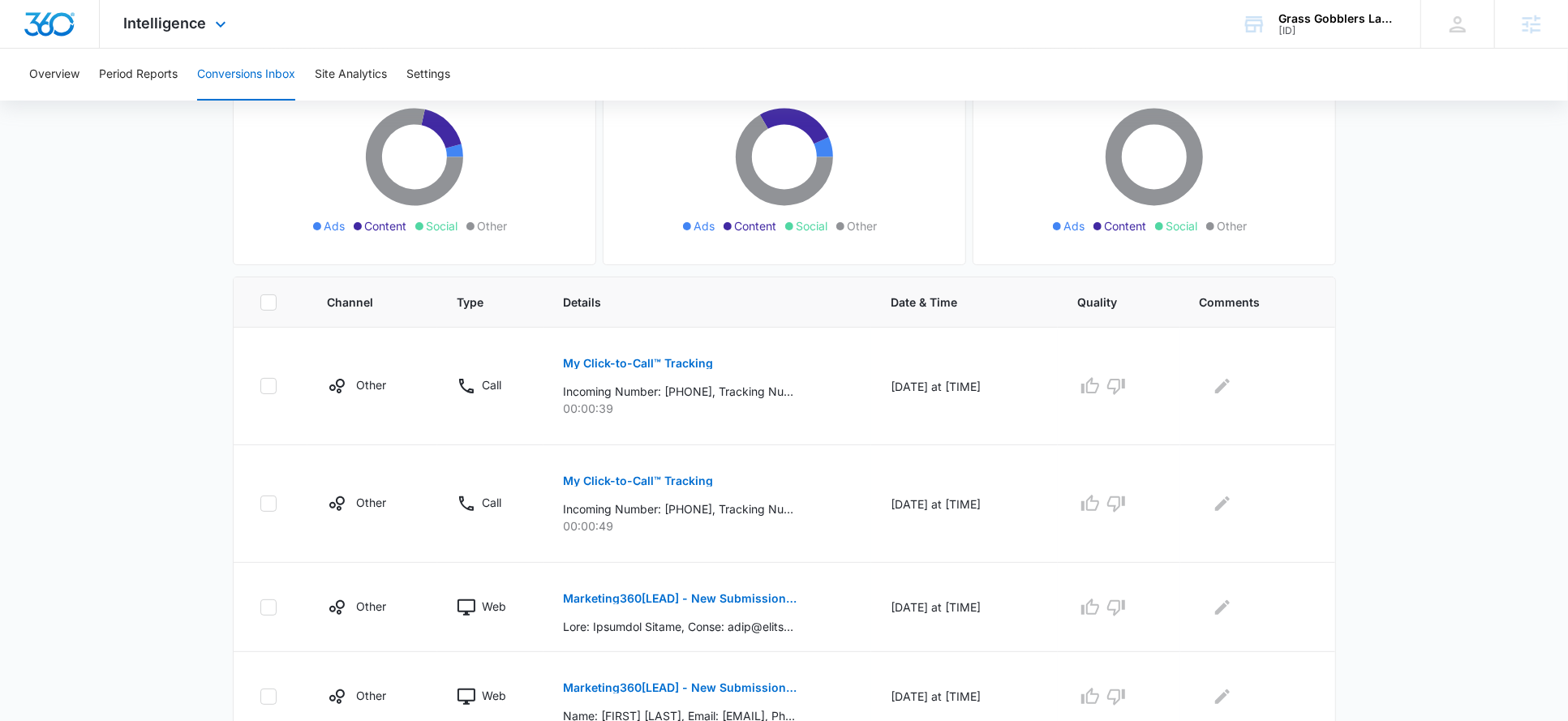 click on "Intelligence Apps Reputation Websites Forms CRM Email Social Shop Payments POS Content Ads Intelligence Files Brand Settings" at bounding box center (177, 24) 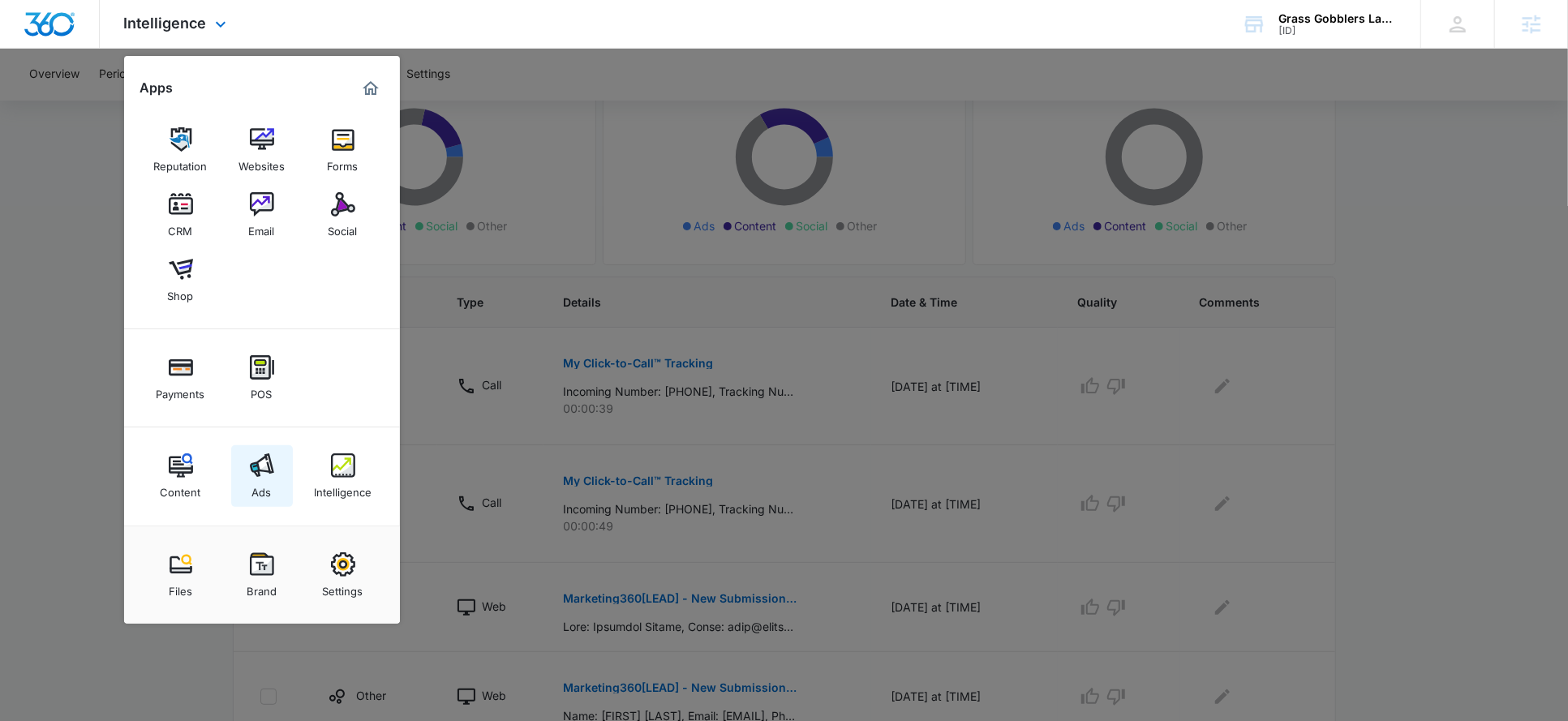 click at bounding box center (262, 466) 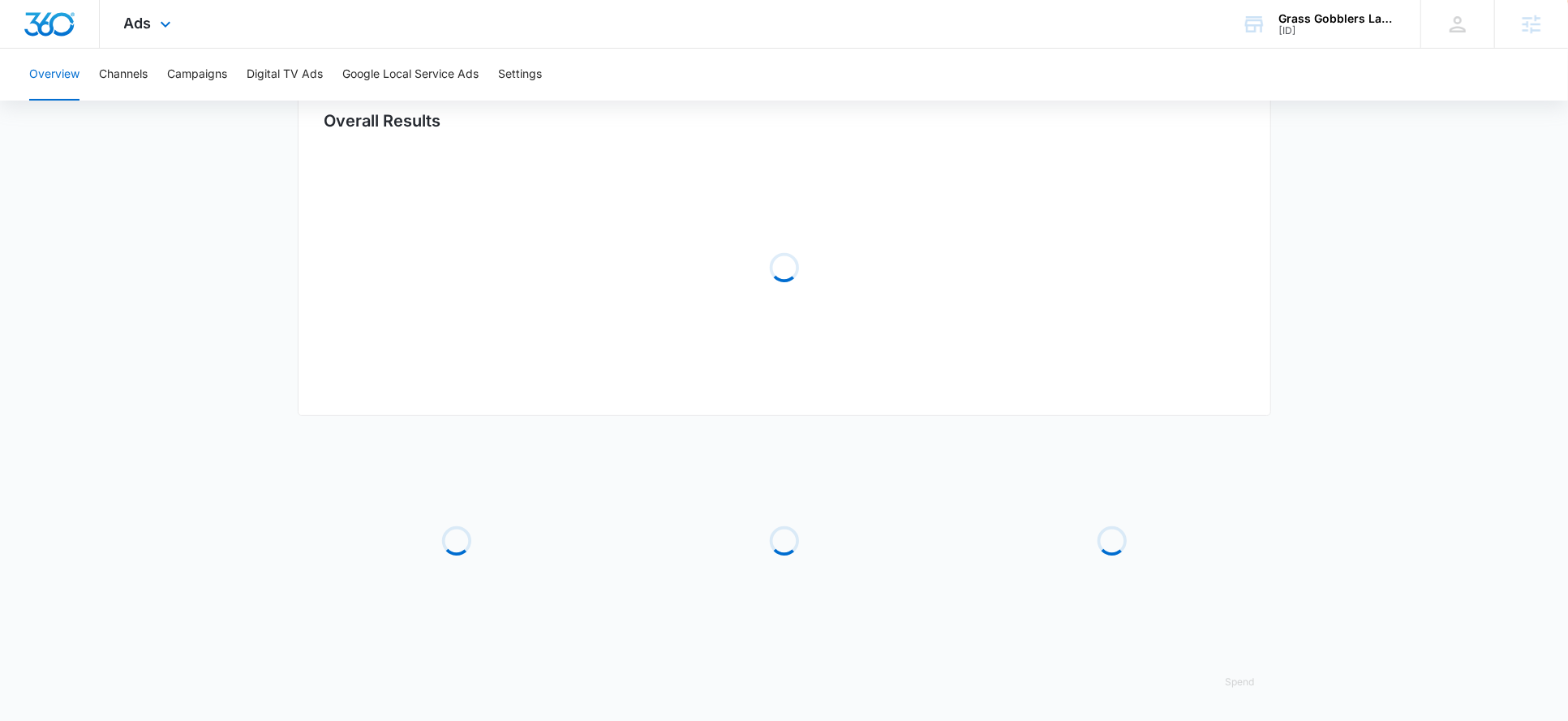 scroll, scrollTop: 0, scrollLeft: 0, axis: both 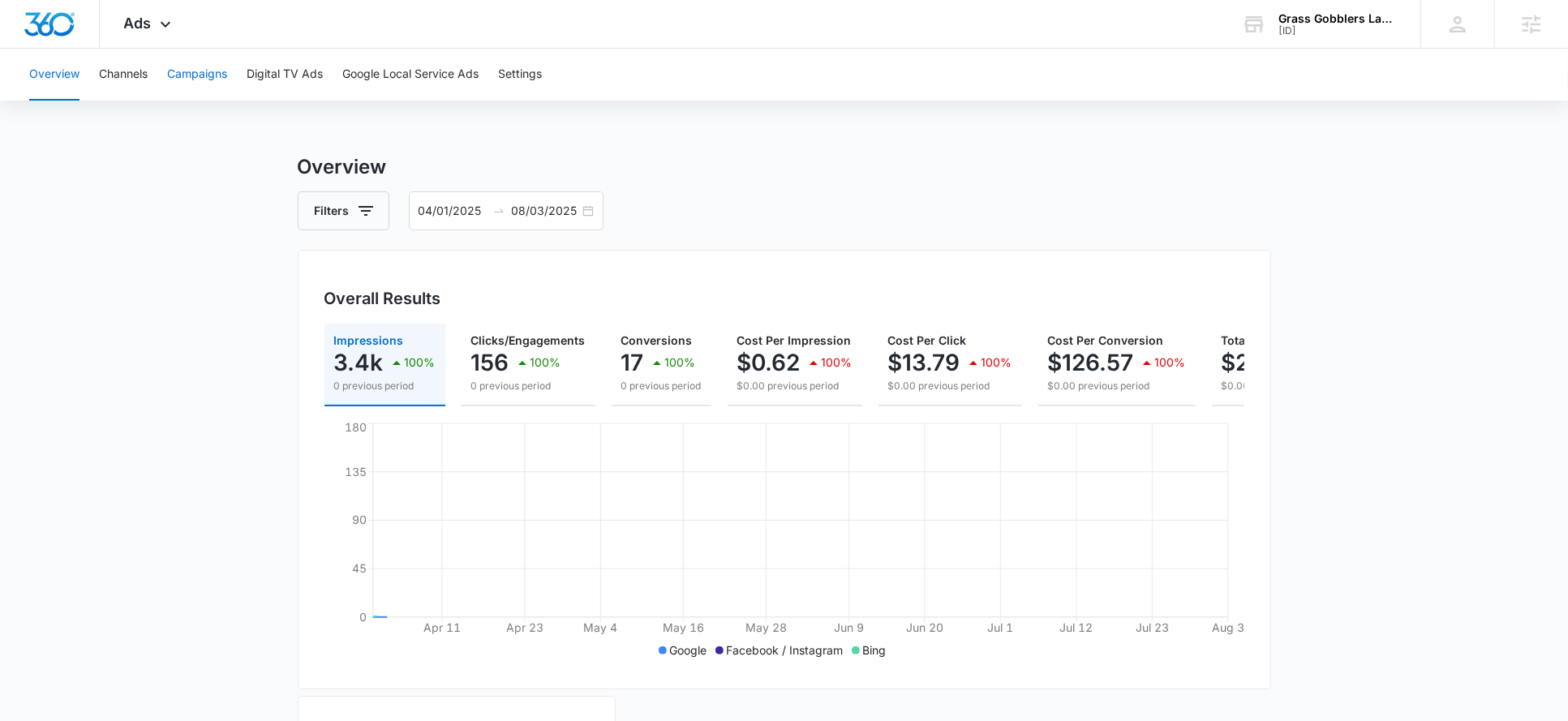 click on "Campaigns" at bounding box center (197, 75) 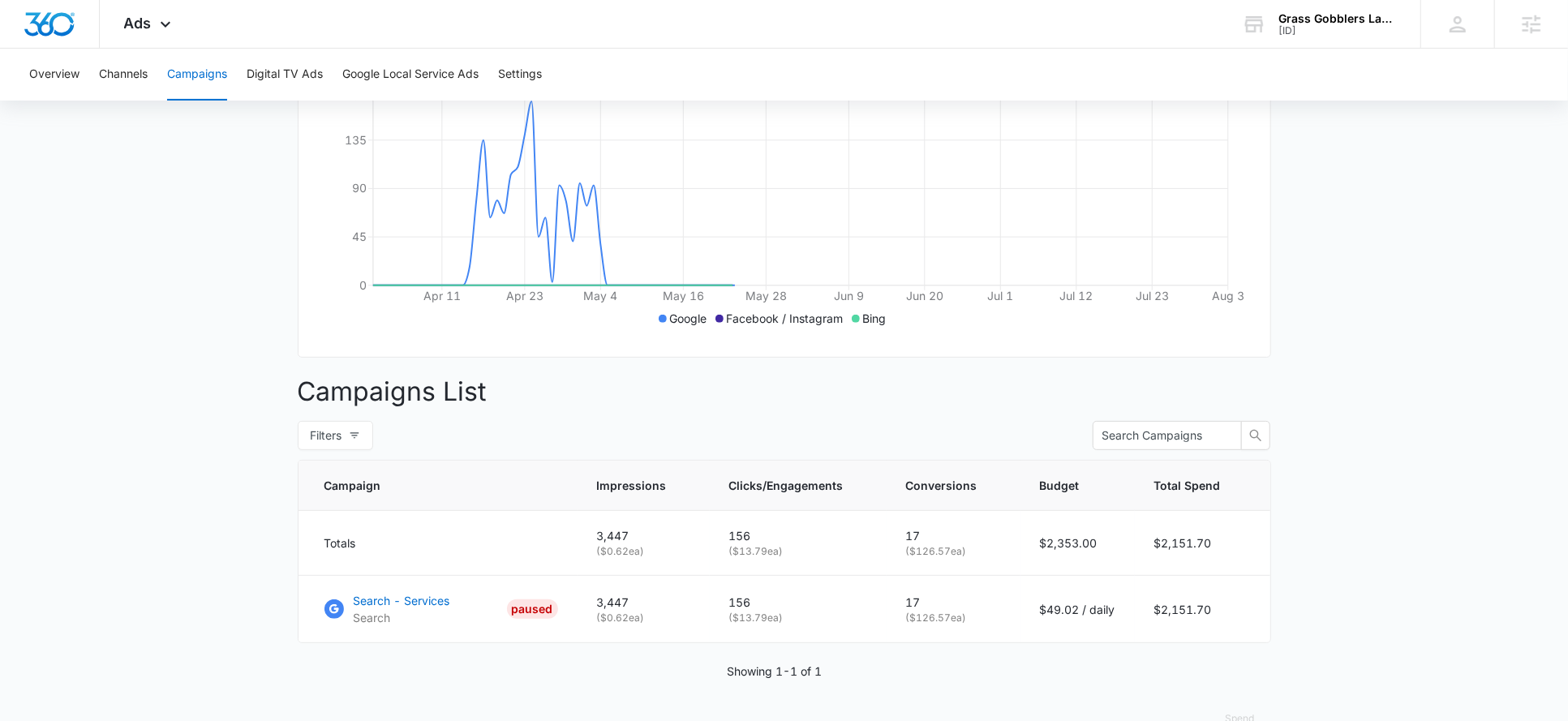 scroll, scrollTop: 367, scrollLeft: 0, axis: vertical 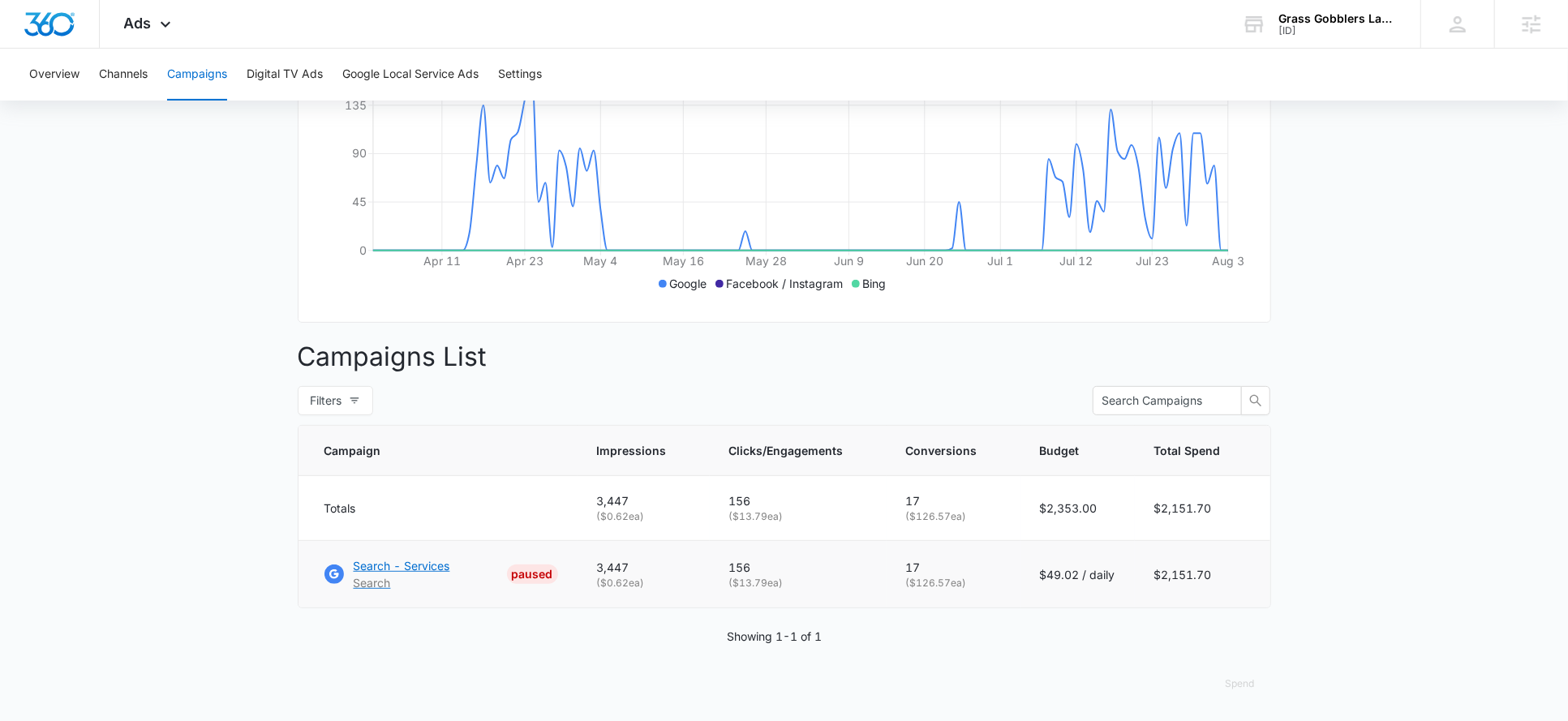 click on "Search - Services" at bounding box center [402, 565] 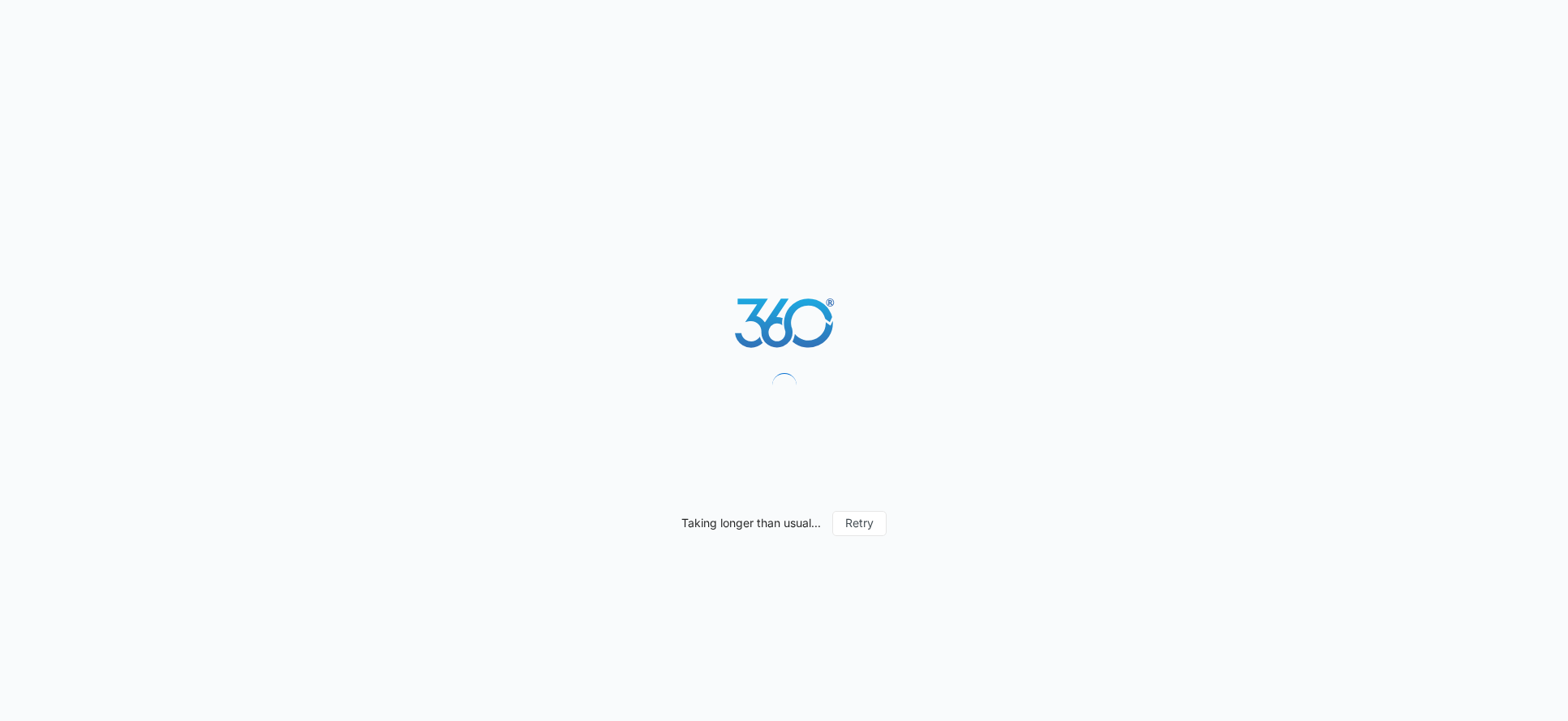 scroll, scrollTop: 0, scrollLeft: 0, axis: both 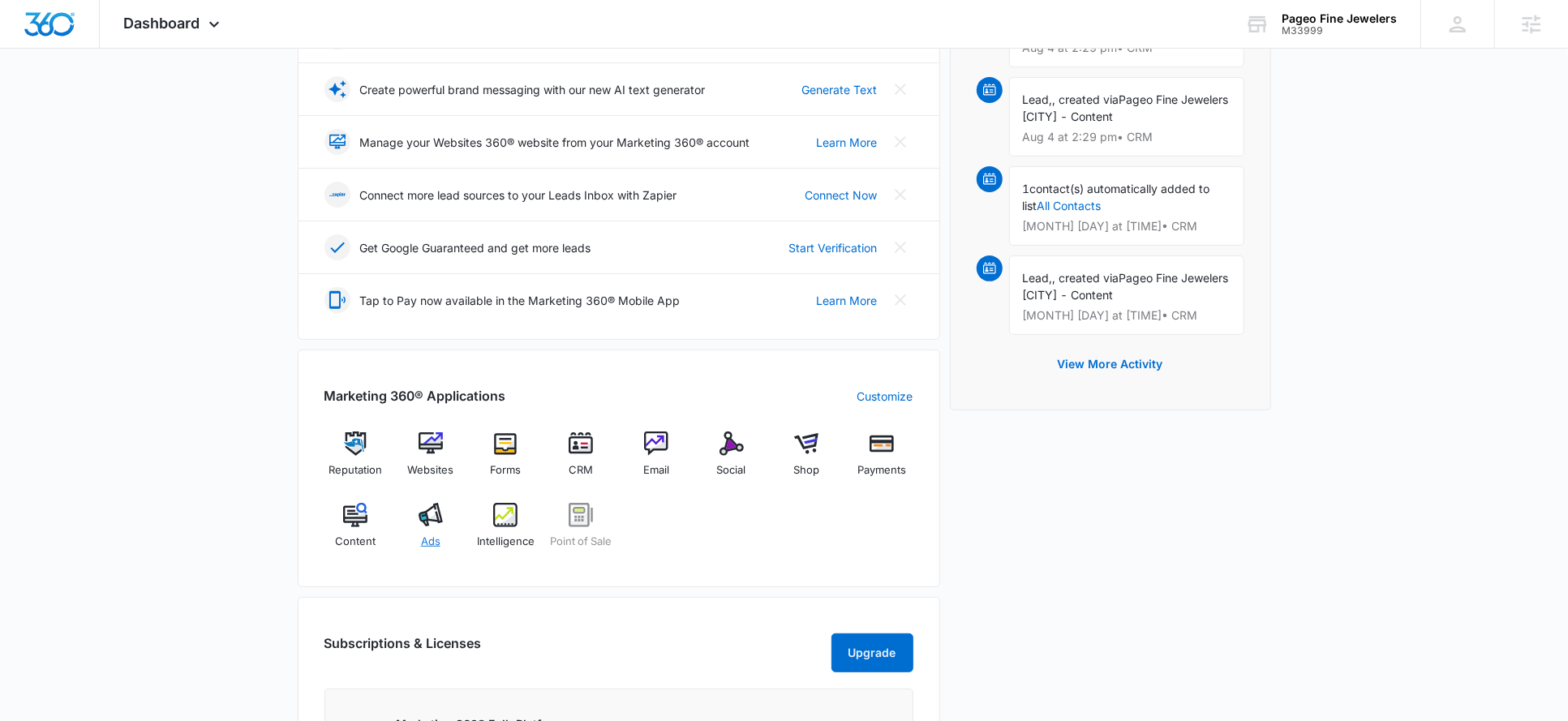 click on "Ads" at bounding box center [430, 532] 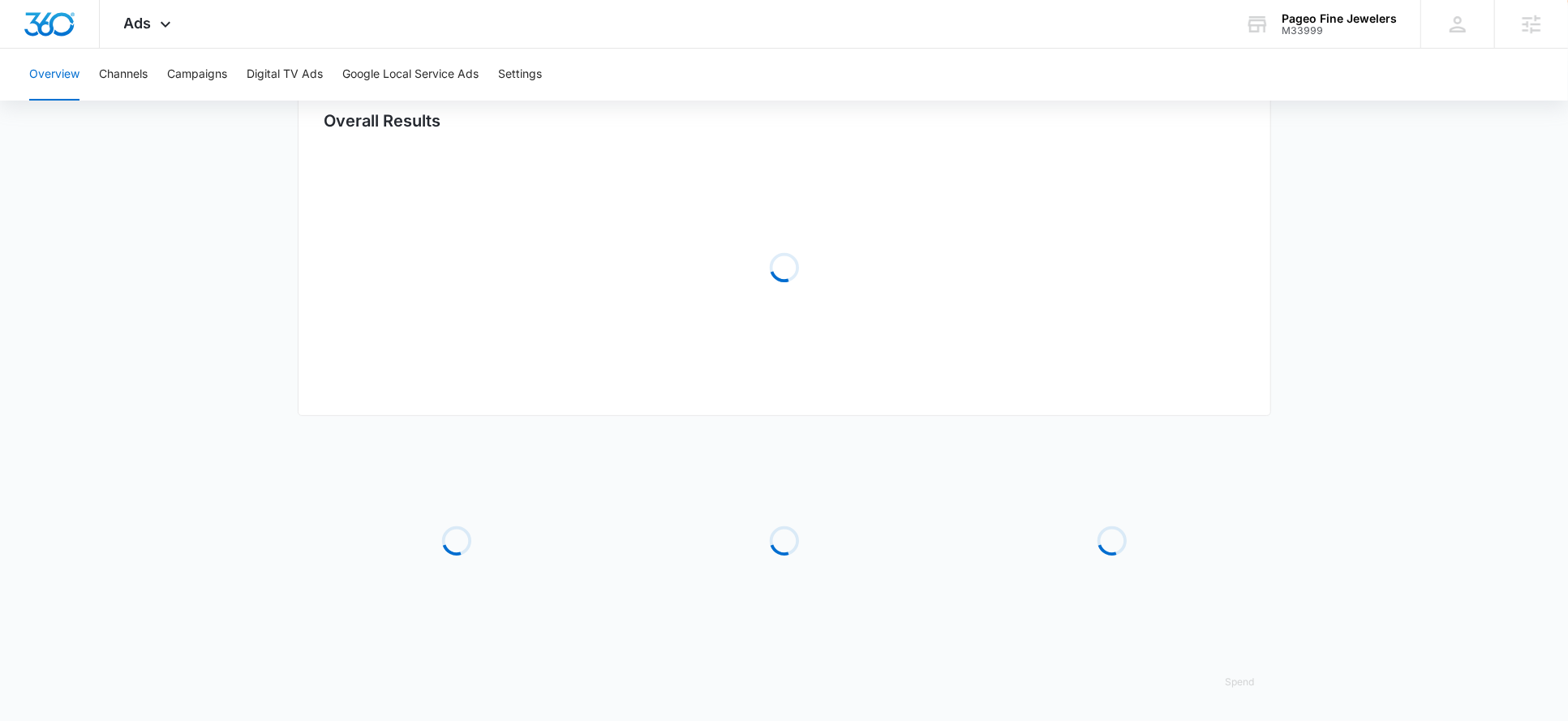 scroll, scrollTop: 0, scrollLeft: 0, axis: both 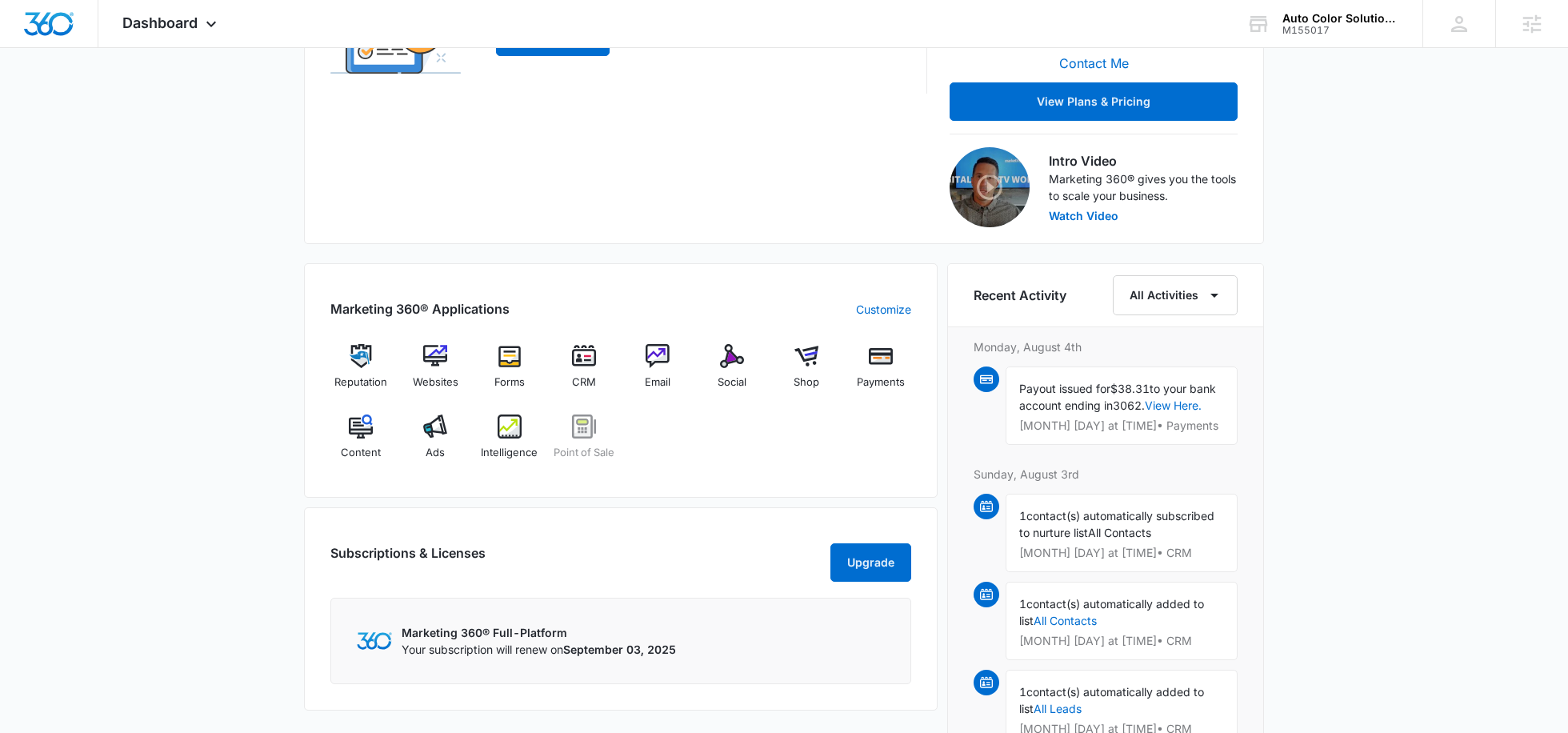 click on "Reputation Websites Forms CRM Email Social Shop Payments Content Ads Intelligence Point of Sale" at bounding box center (621, 407) 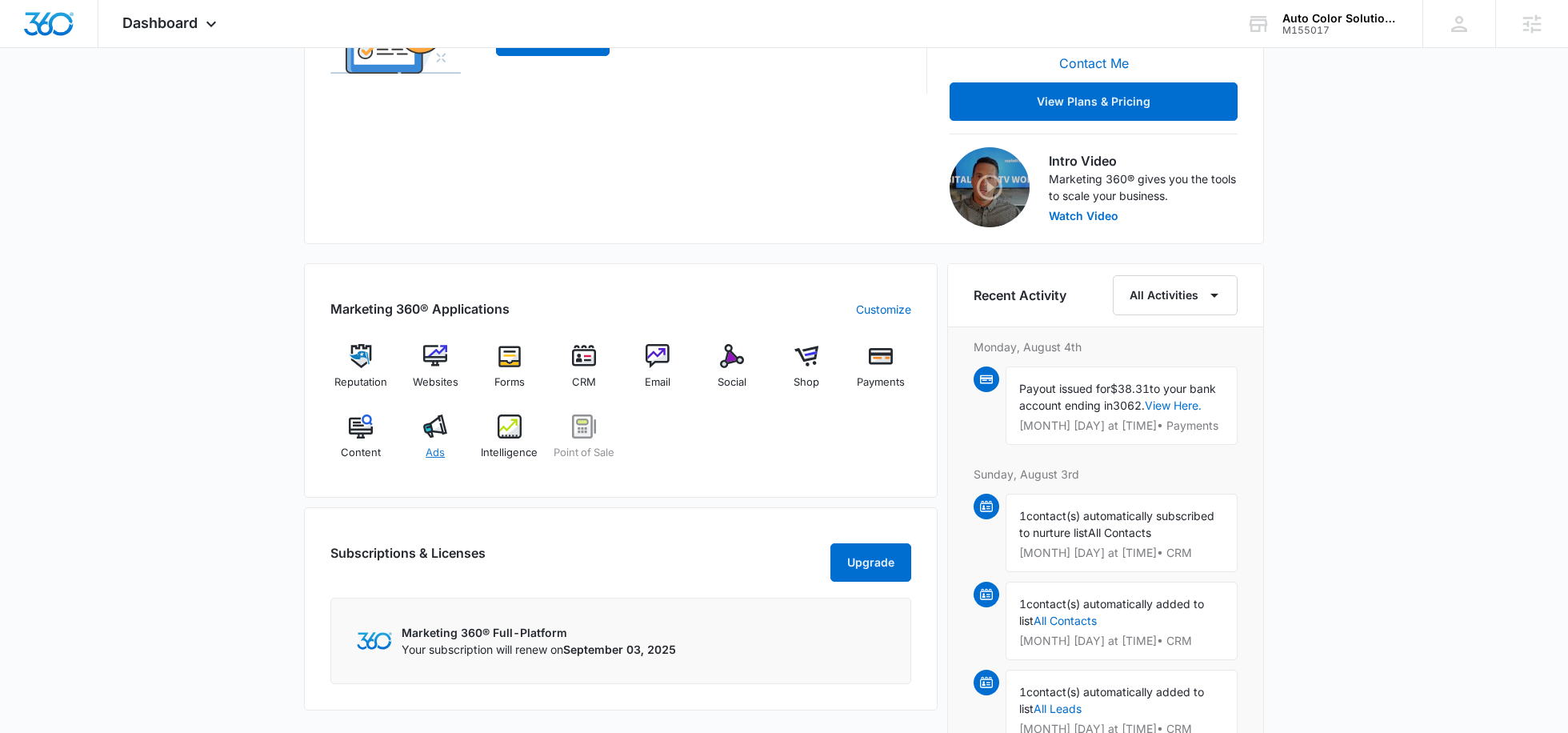 click at bounding box center [435, 427] 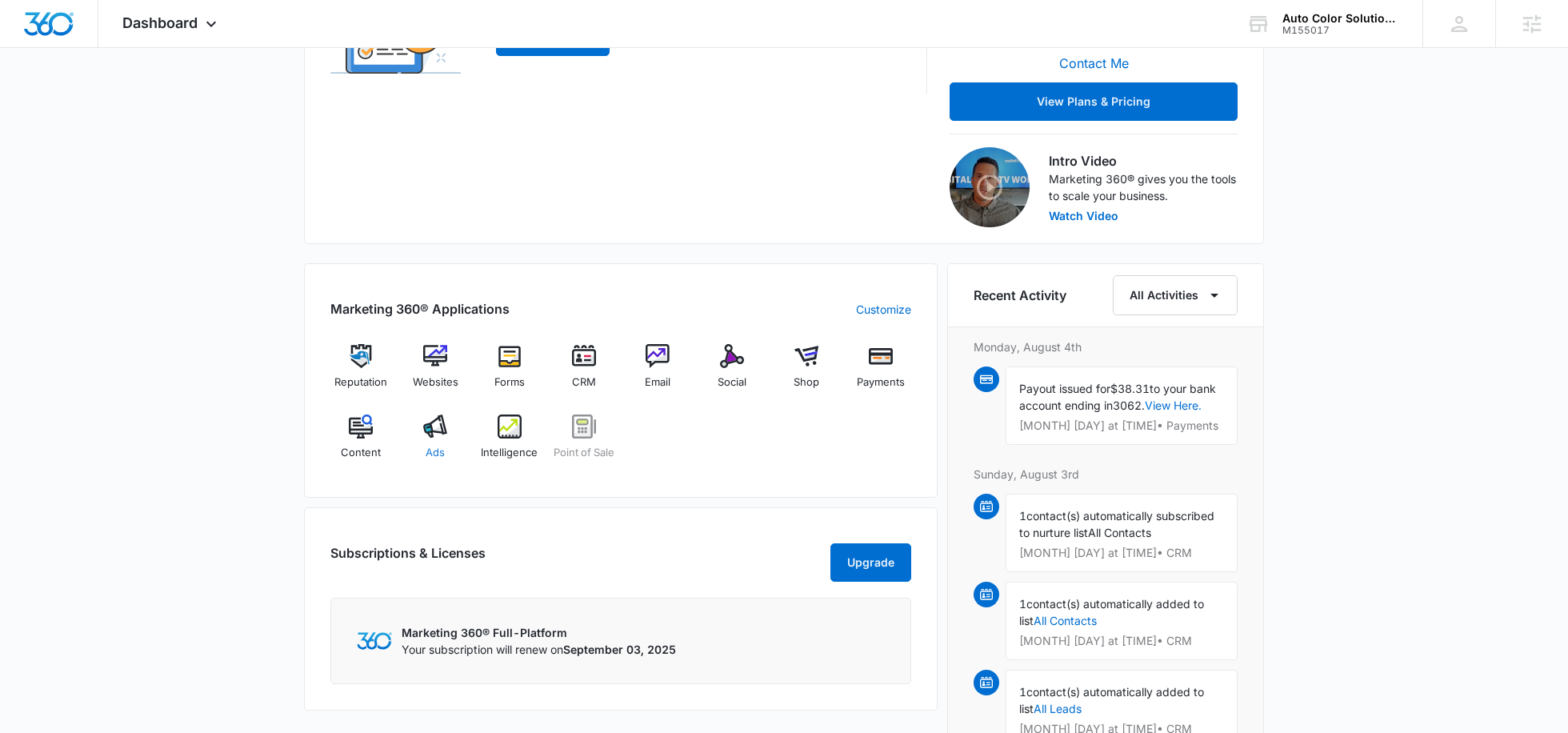 scroll, scrollTop: 0, scrollLeft: 0, axis: both 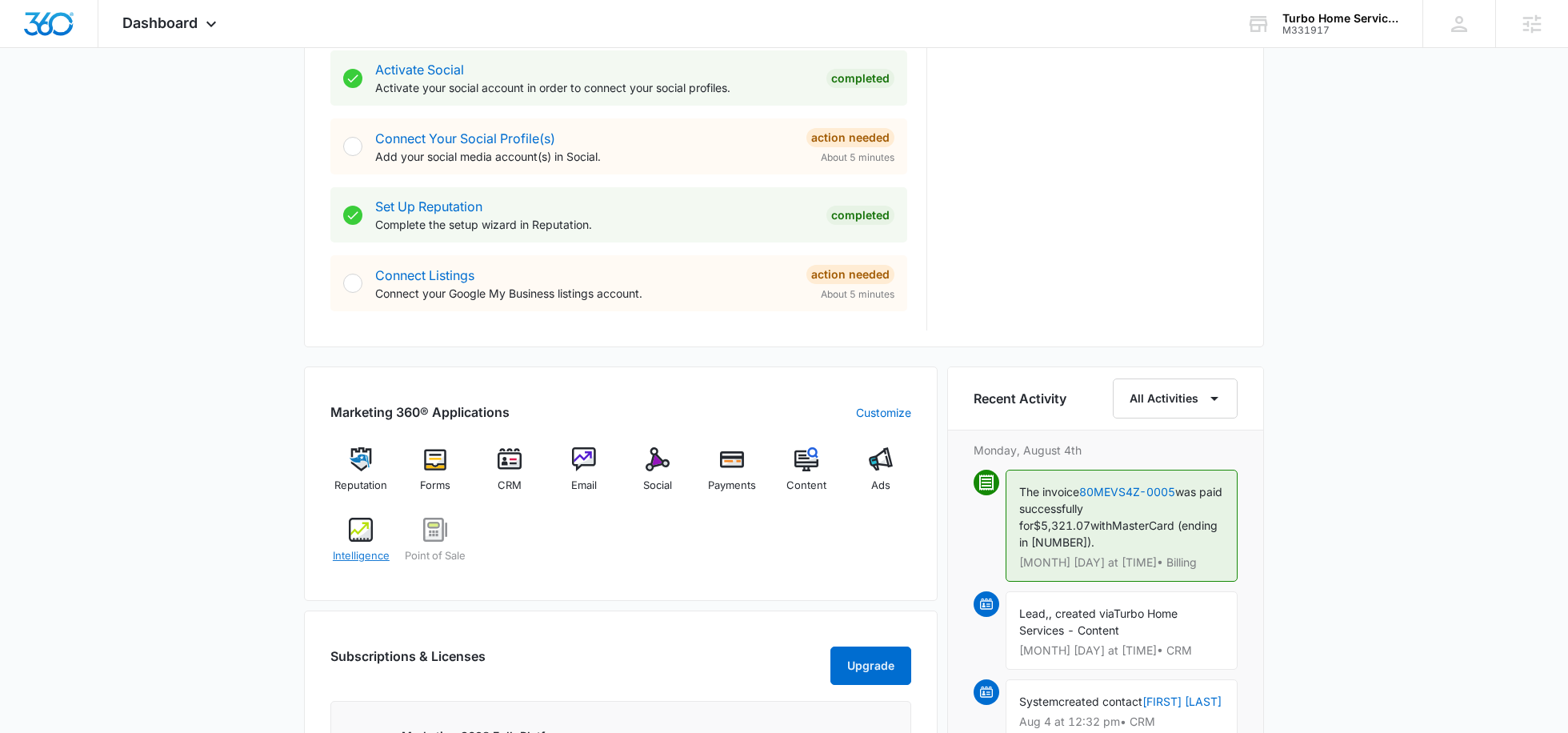 click on "Intelligence" at bounding box center (361, 556) 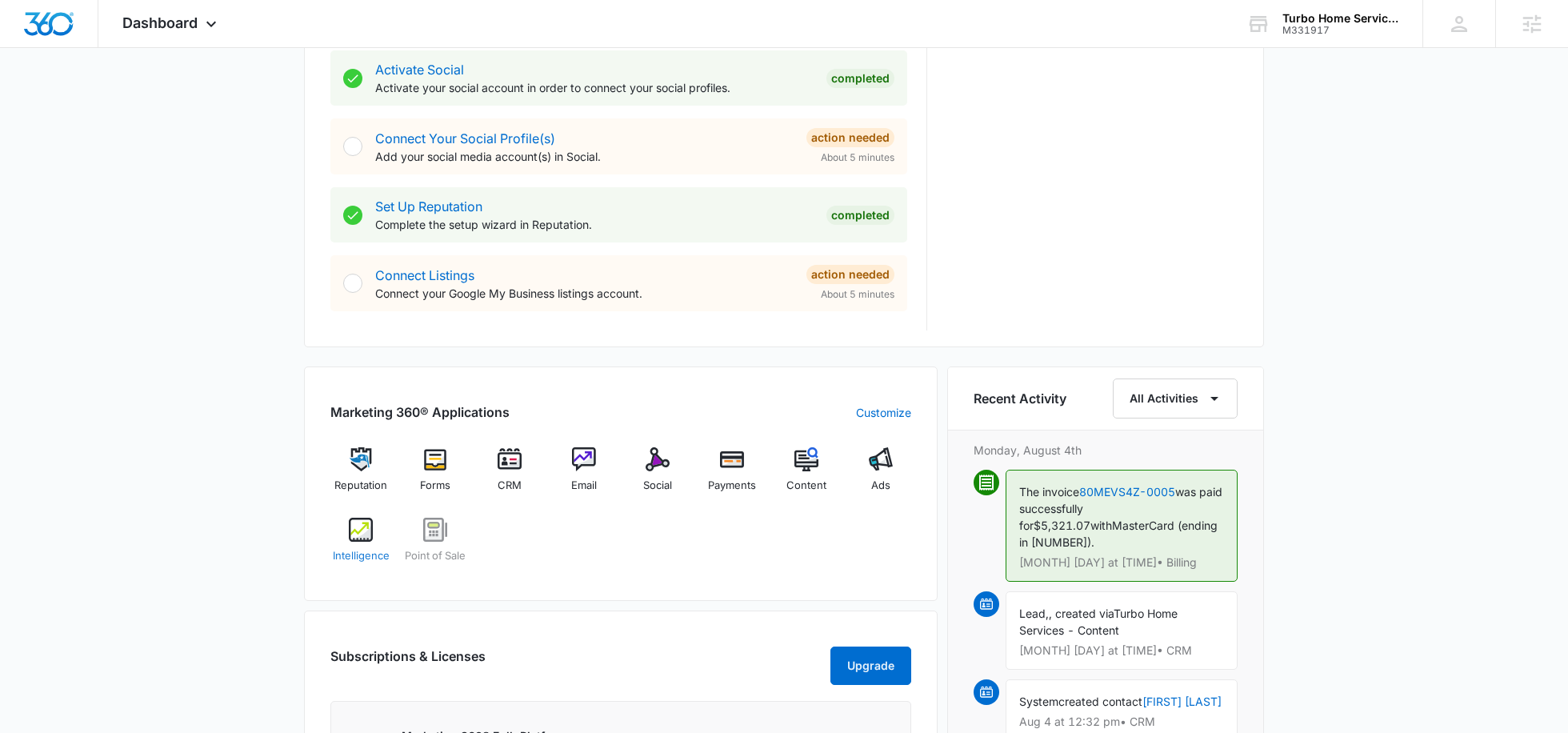 scroll, scrollTop: 0, scrollLeft: 0, axis: both 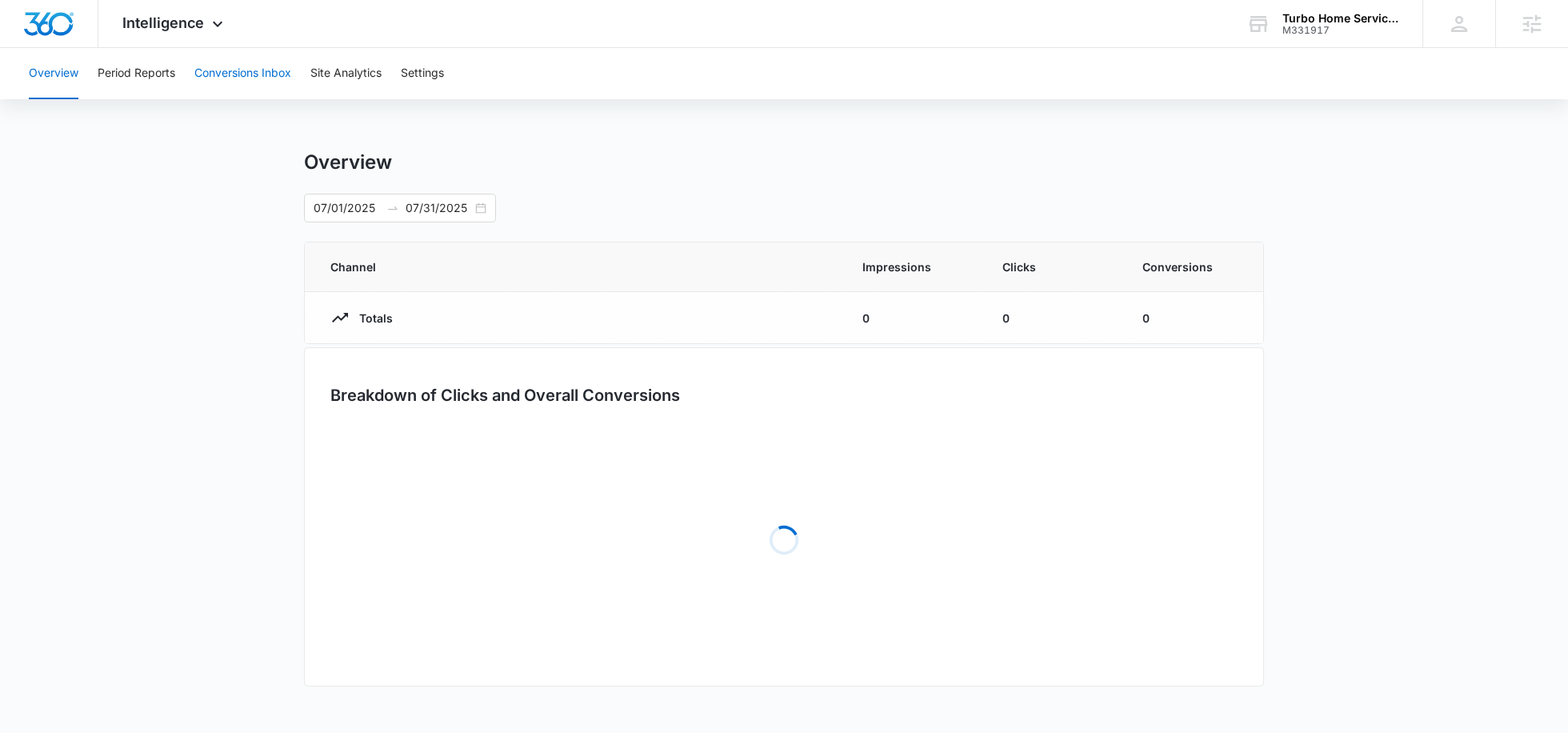 click on "Conversions Inbox" at bounding box center [242, 74] 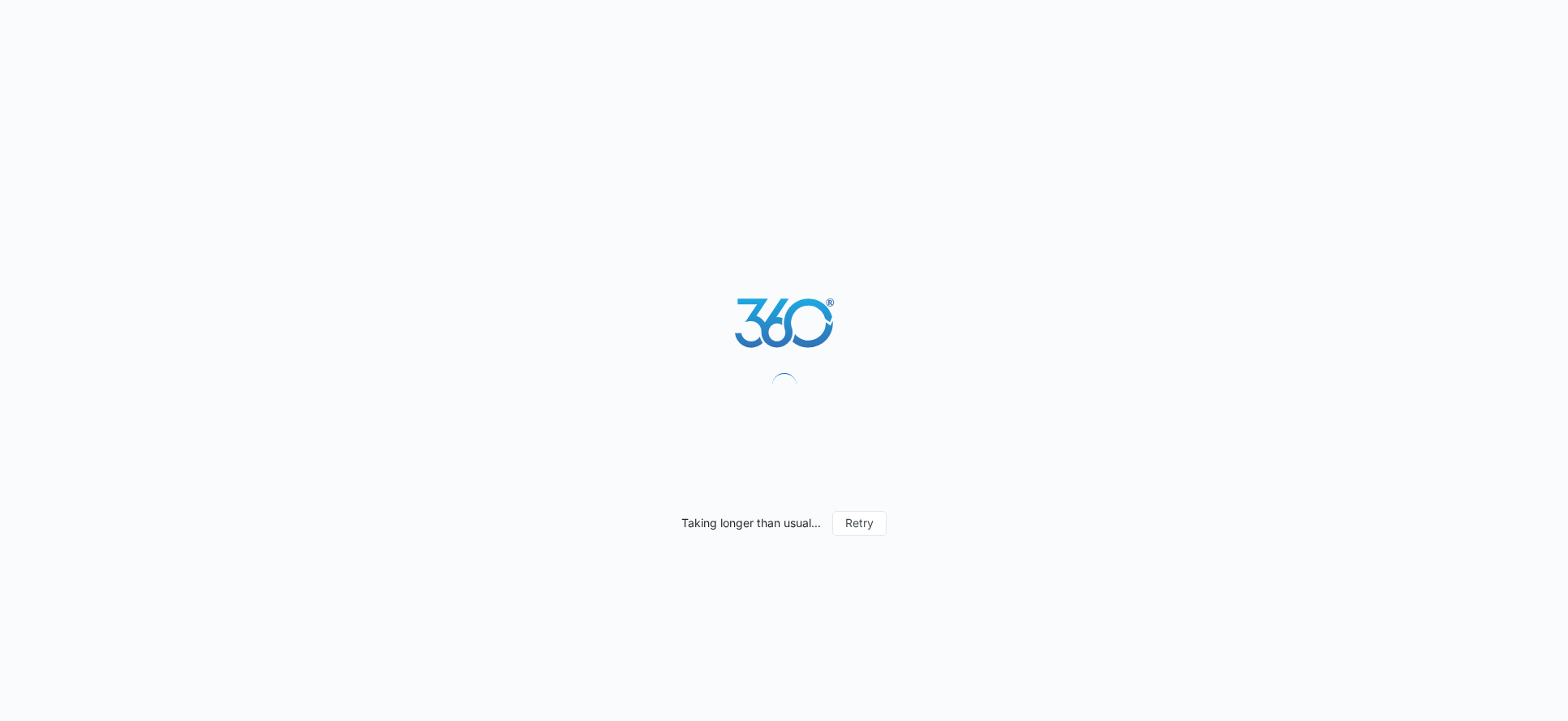 scroll, scrollTop: 0, scrollLeft: 0, axis: both 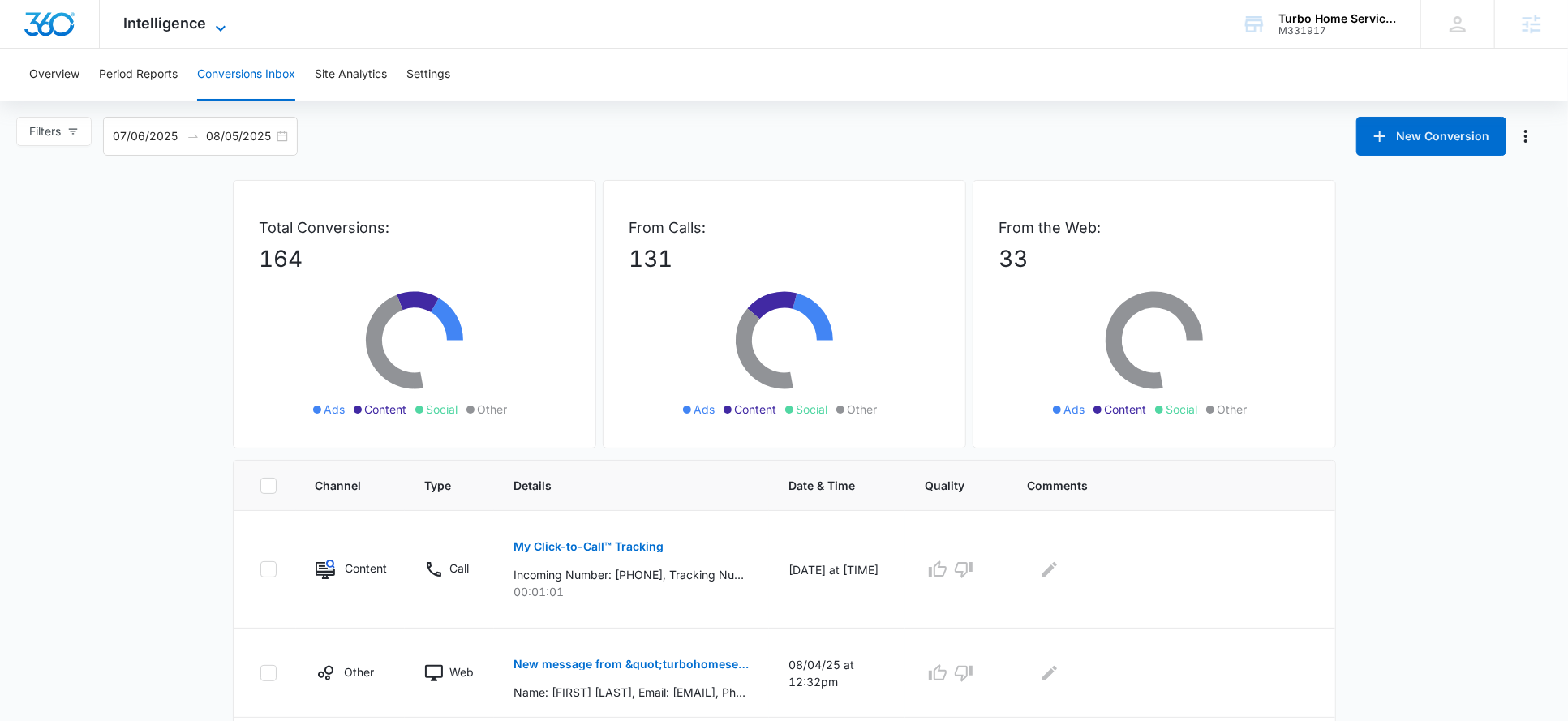 click on "Intelligence" at bounding box center [165, 23] 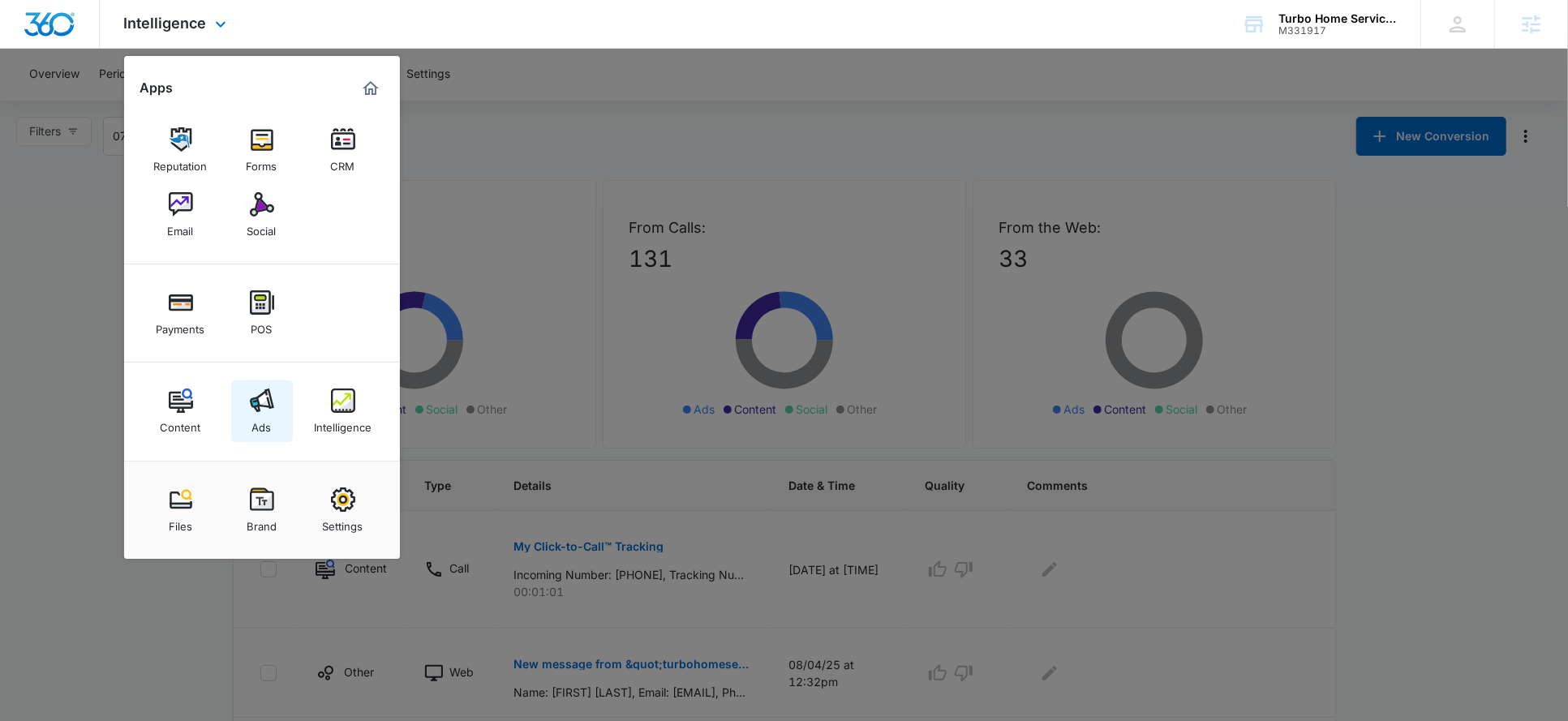 click at bounding box center [262, 401] 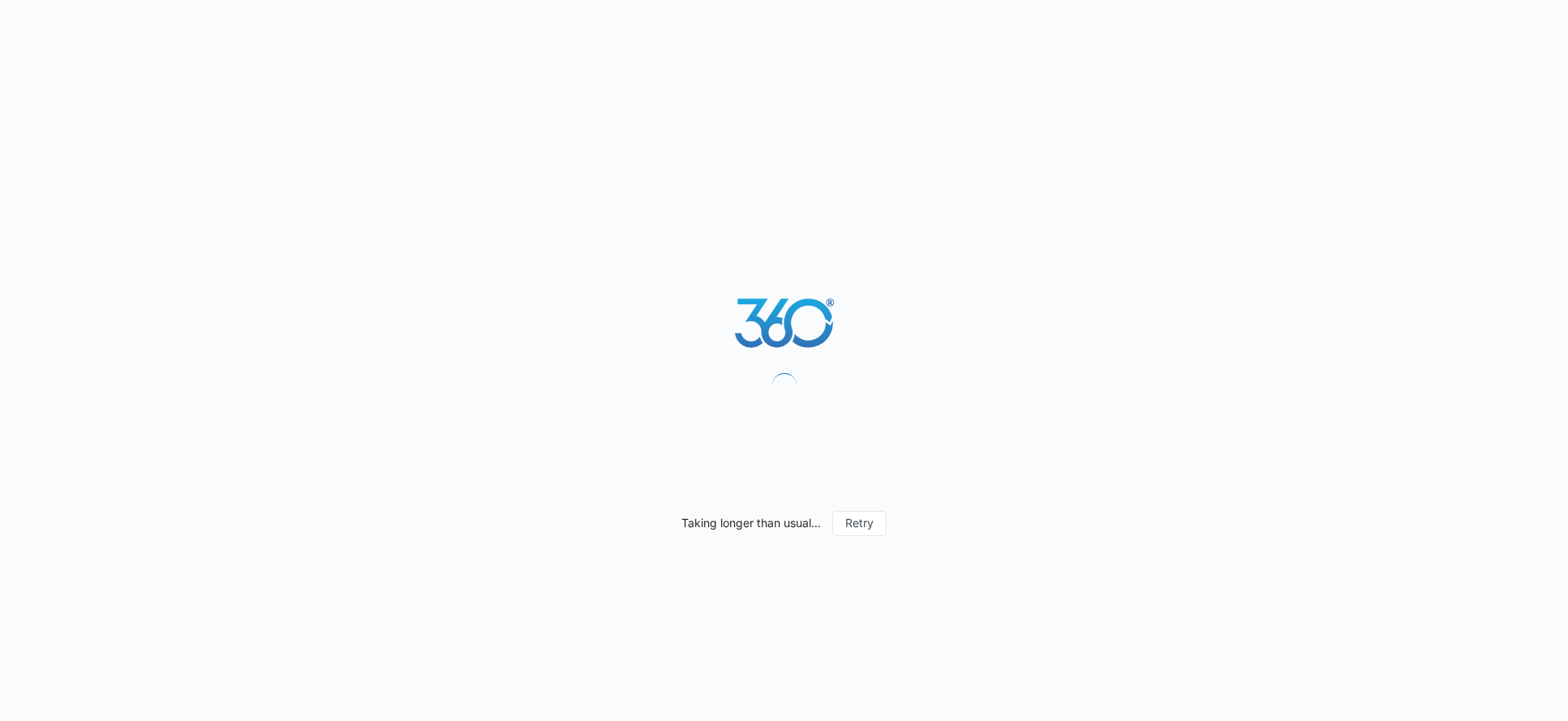 scroll, scrollTop: 0, scrollLeft: 0, axis: both 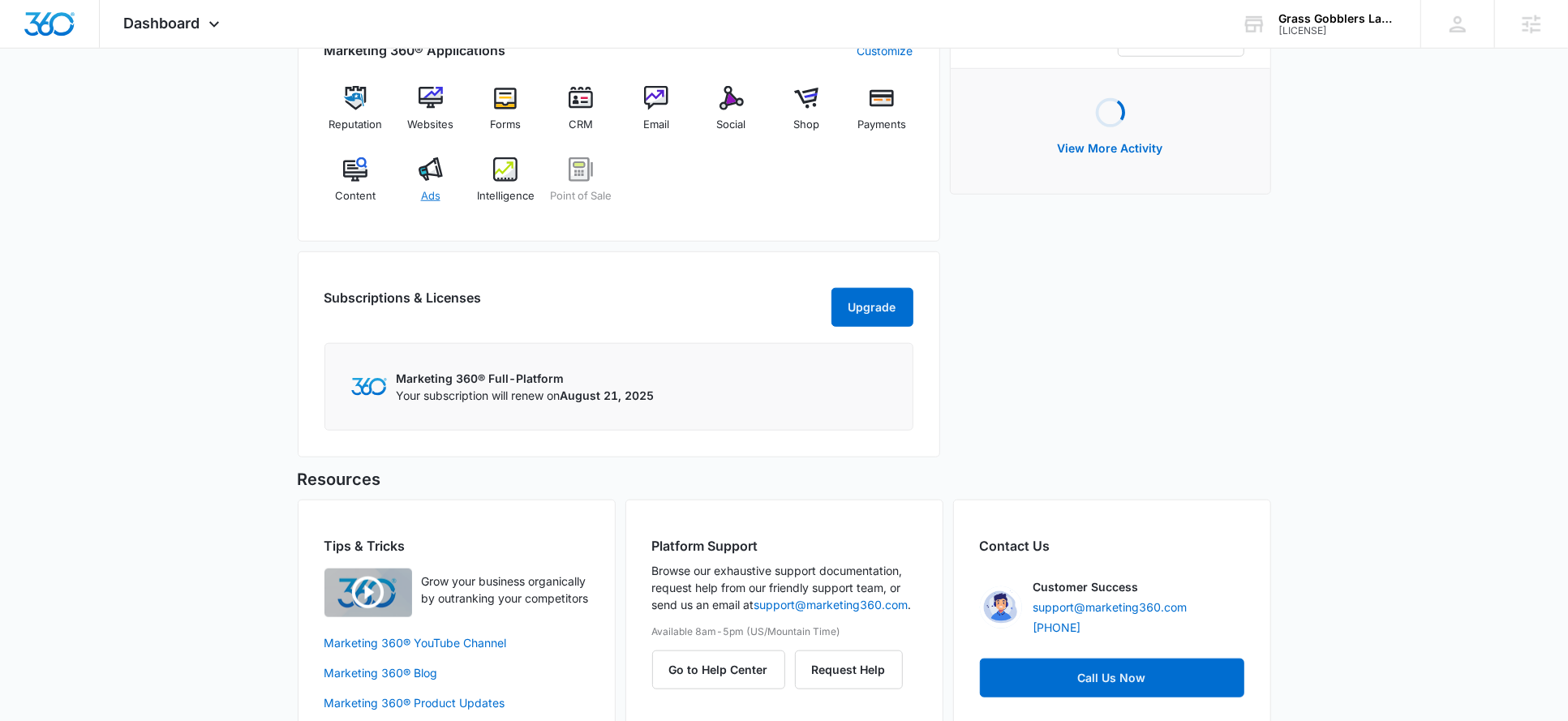 click on "Ads" at bounding box center [430, 187] 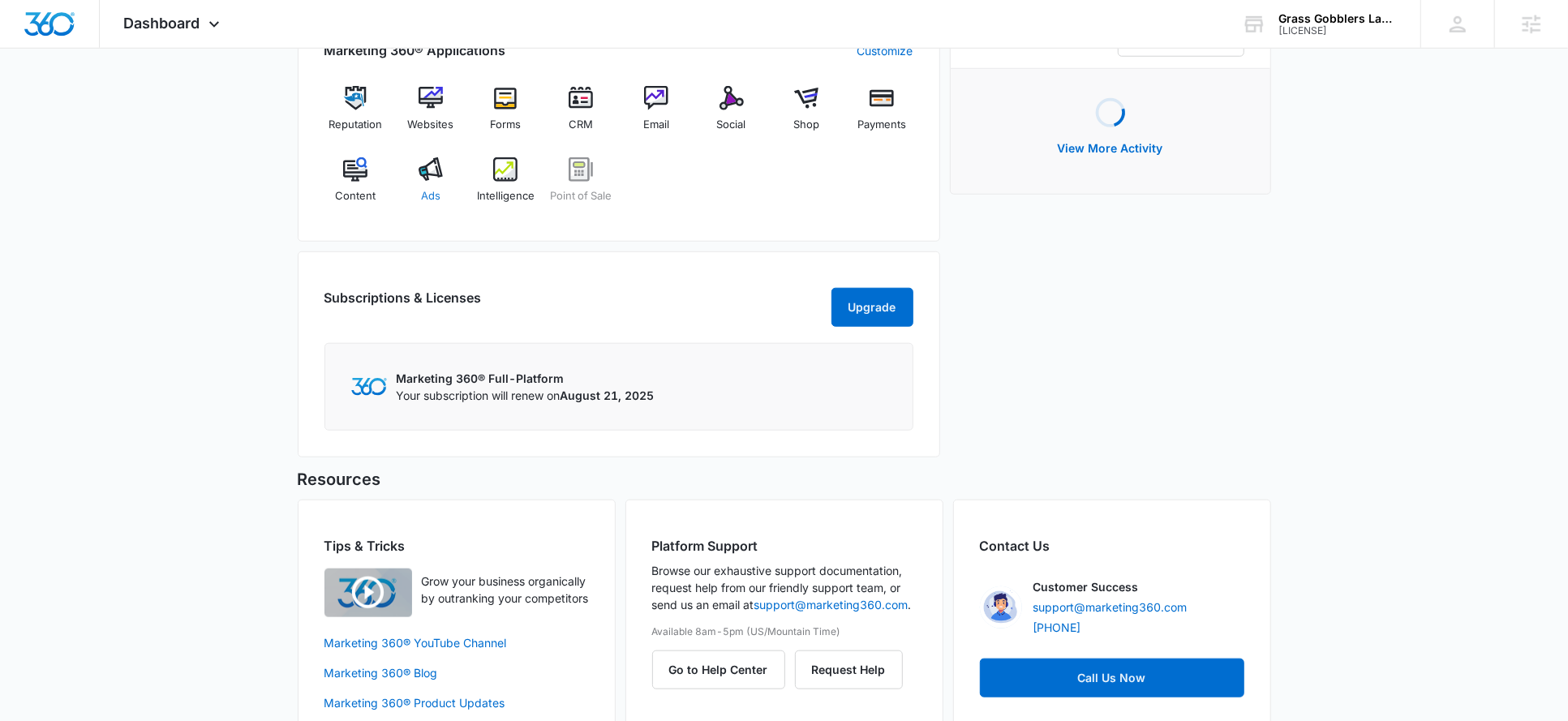scroll, scrollTop: 0, scrollLeft: 0, axis: both 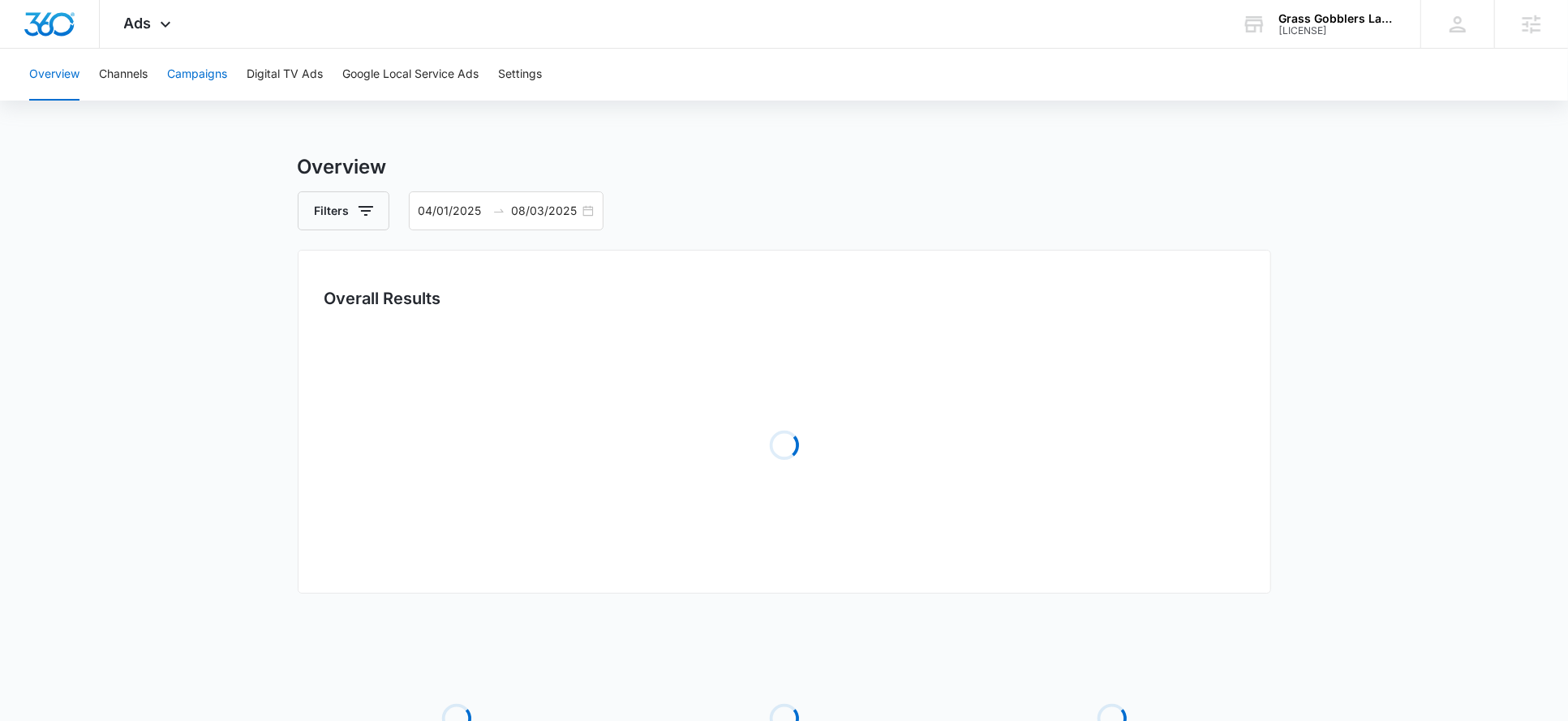 click on "Campaigns" at bounding box center (197, 75) 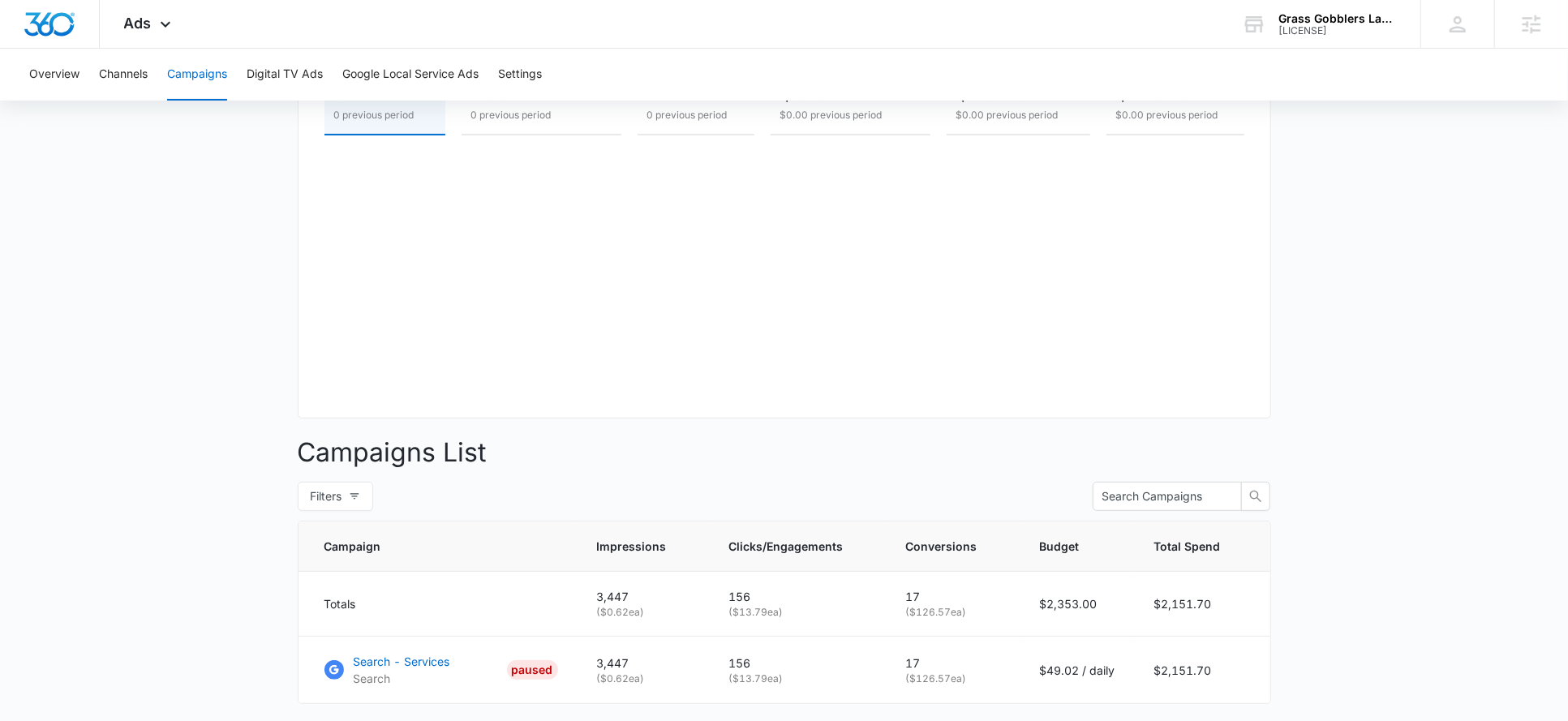 scroll, scrollTop: 281, scrollLeft: 0, axis: vertical 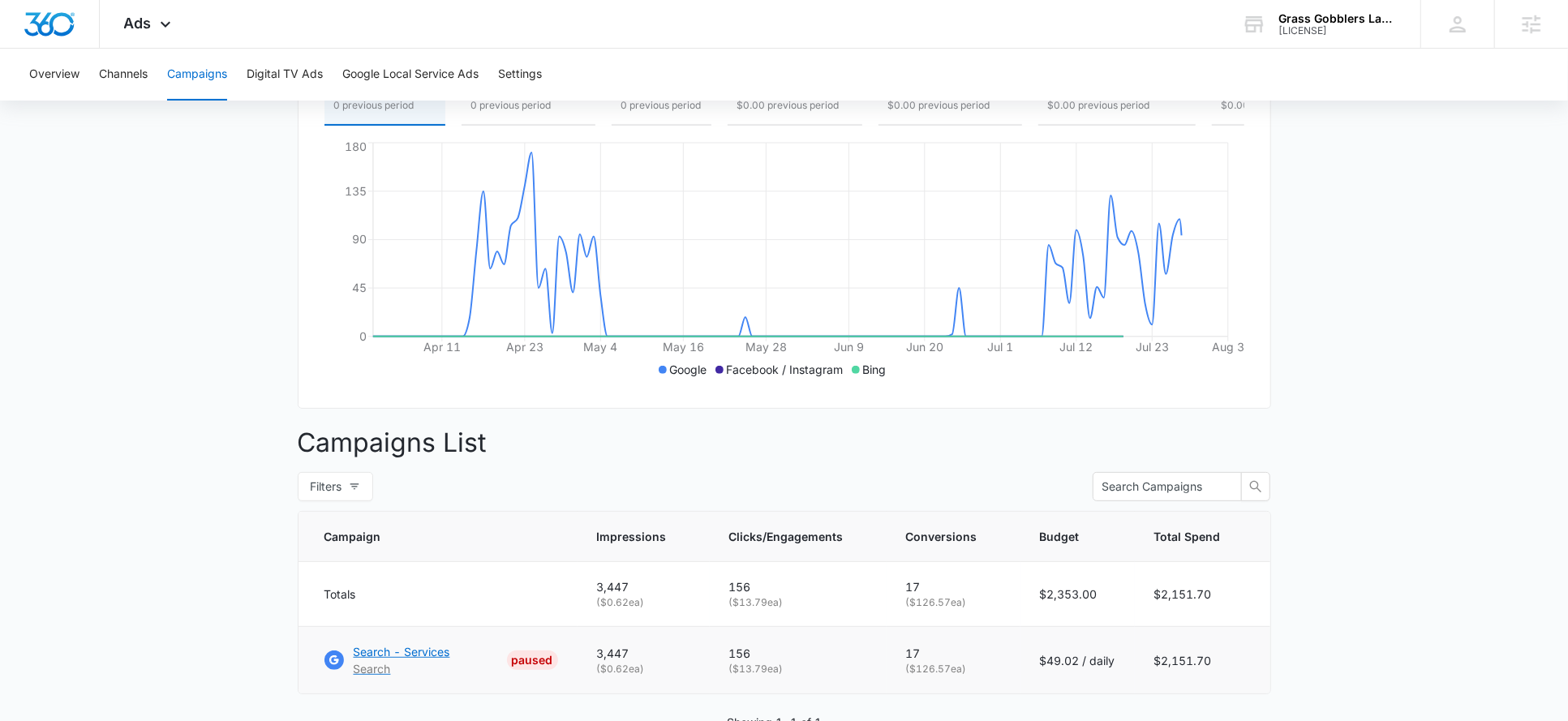 click on "Search - Services" at bounding box center [402, 651] 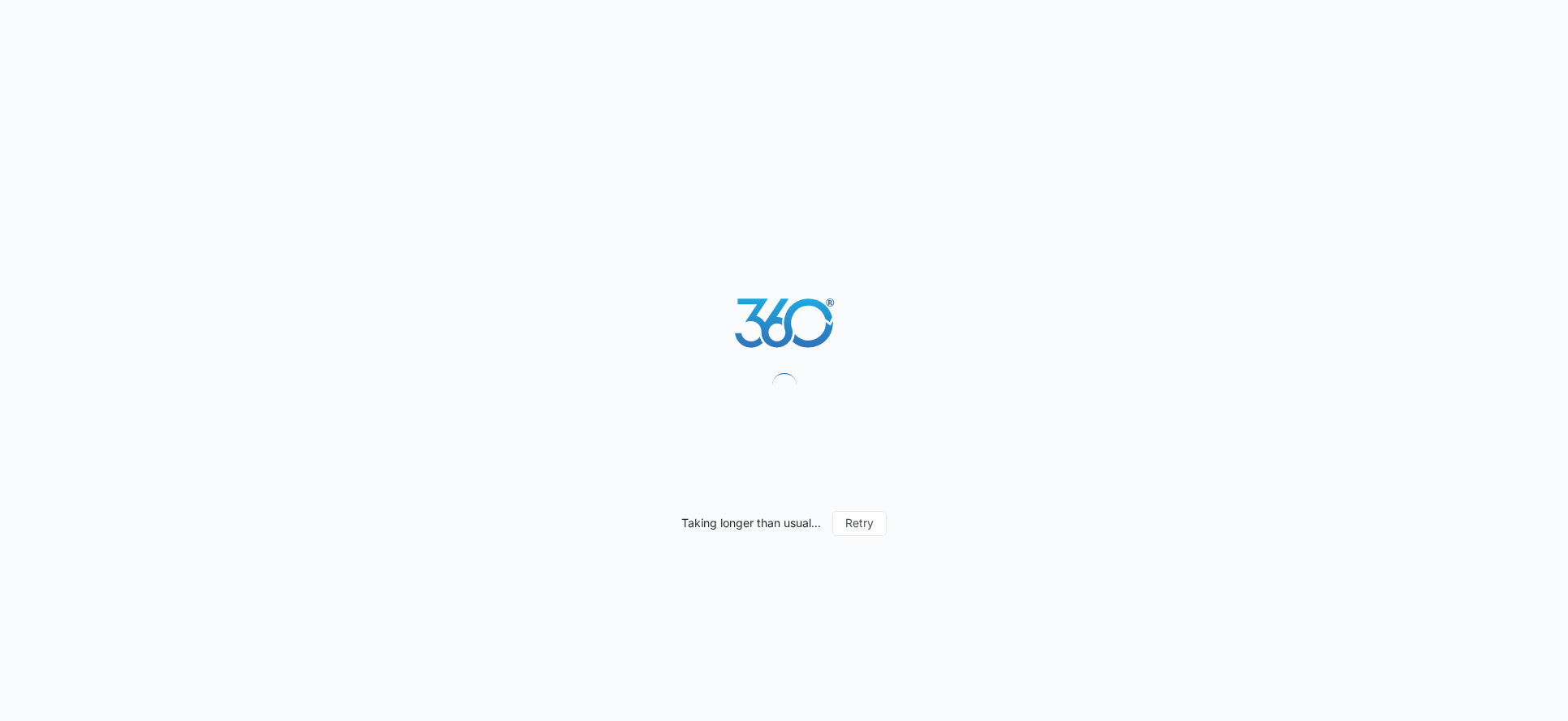 scroll, scrollTop: 0, scrollLeft: 0, axis: both 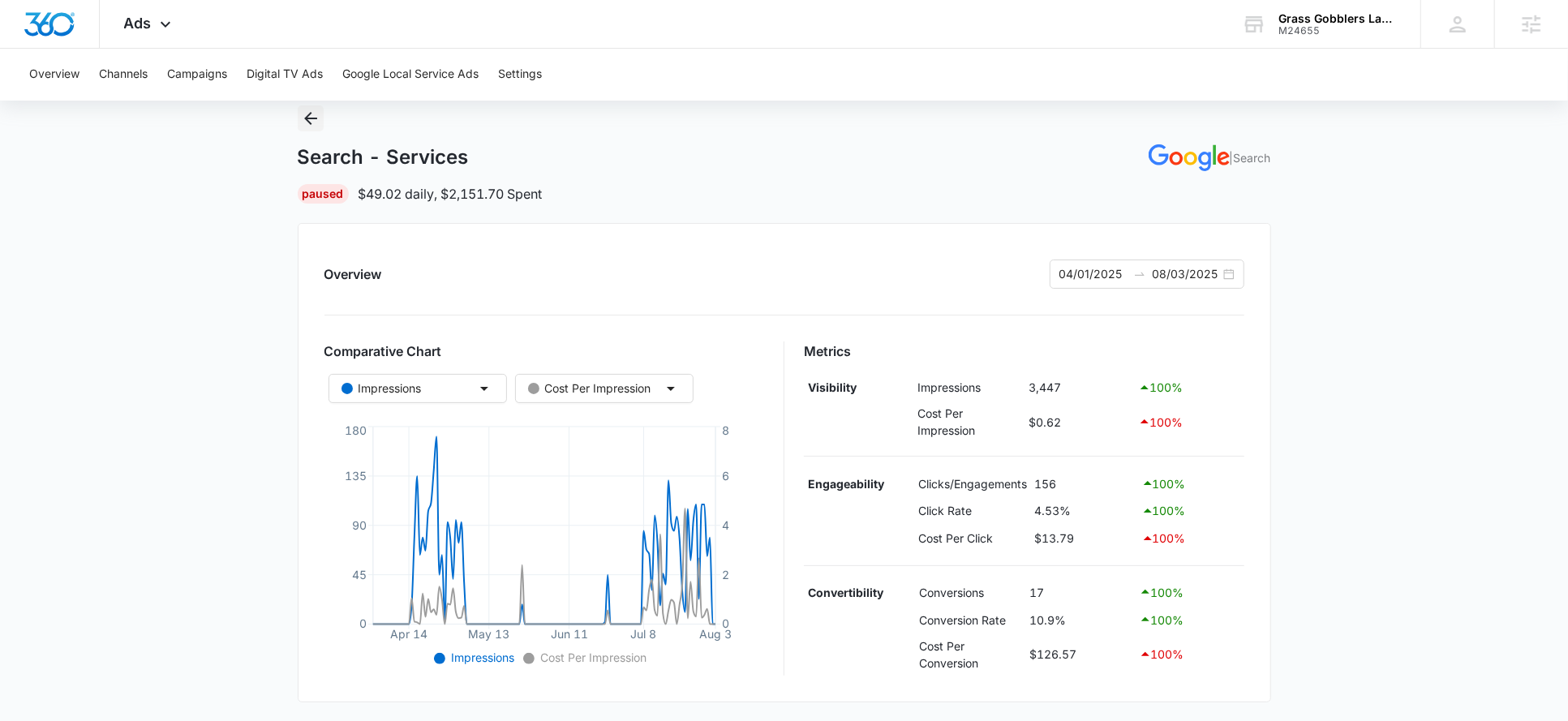 click at bounding box center [311, 118] 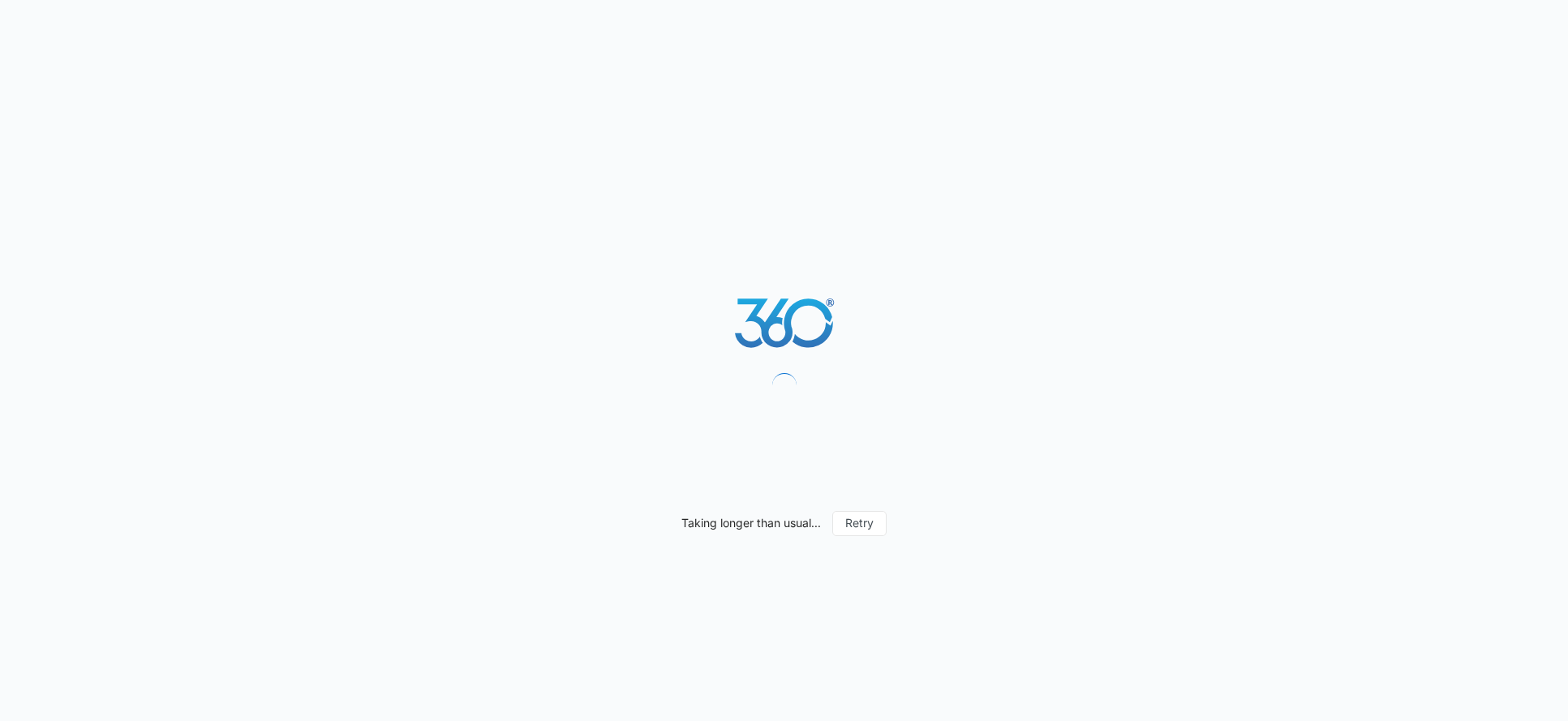 scroll, scrollTop: 0, scrollLeft: 0, axis: both 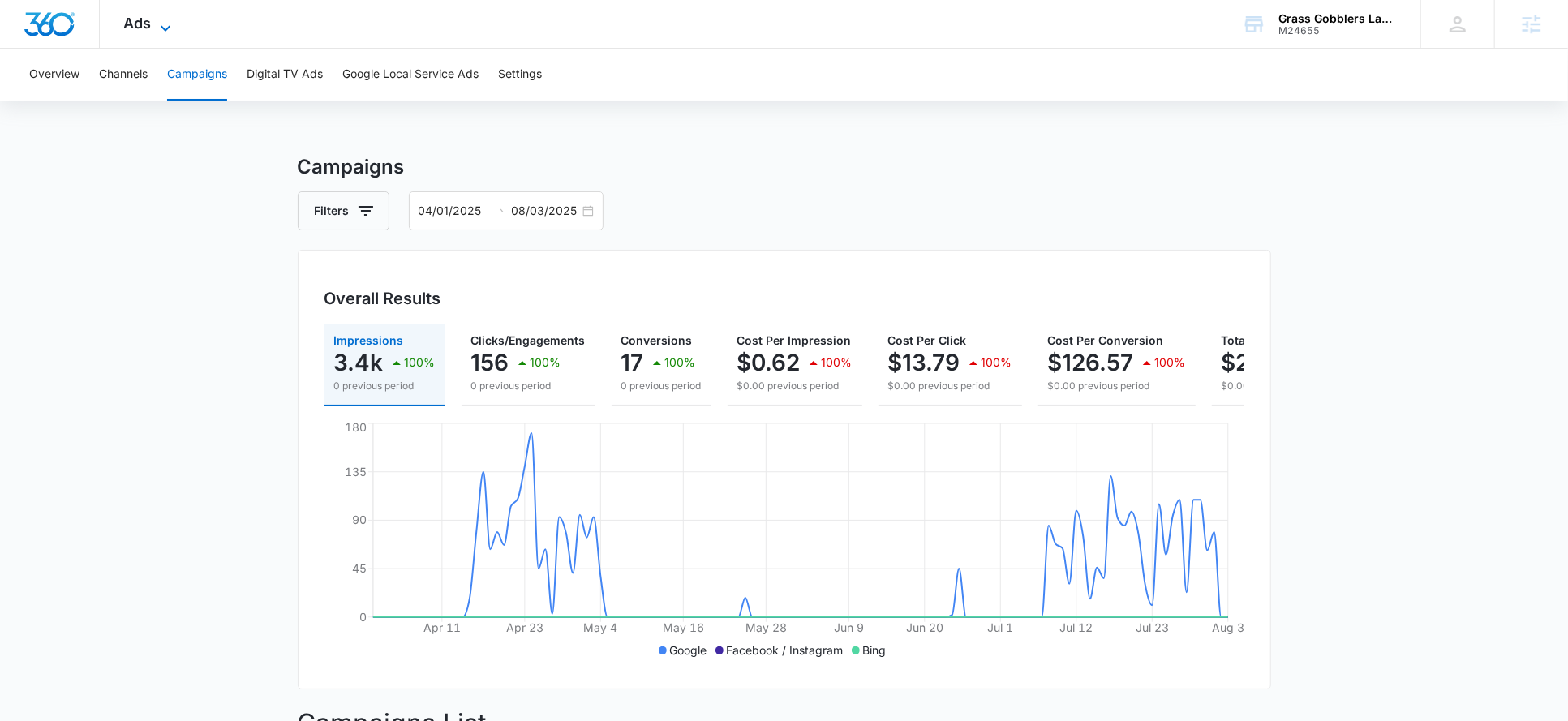 click on "Ads" at bounding box center [138, 23] 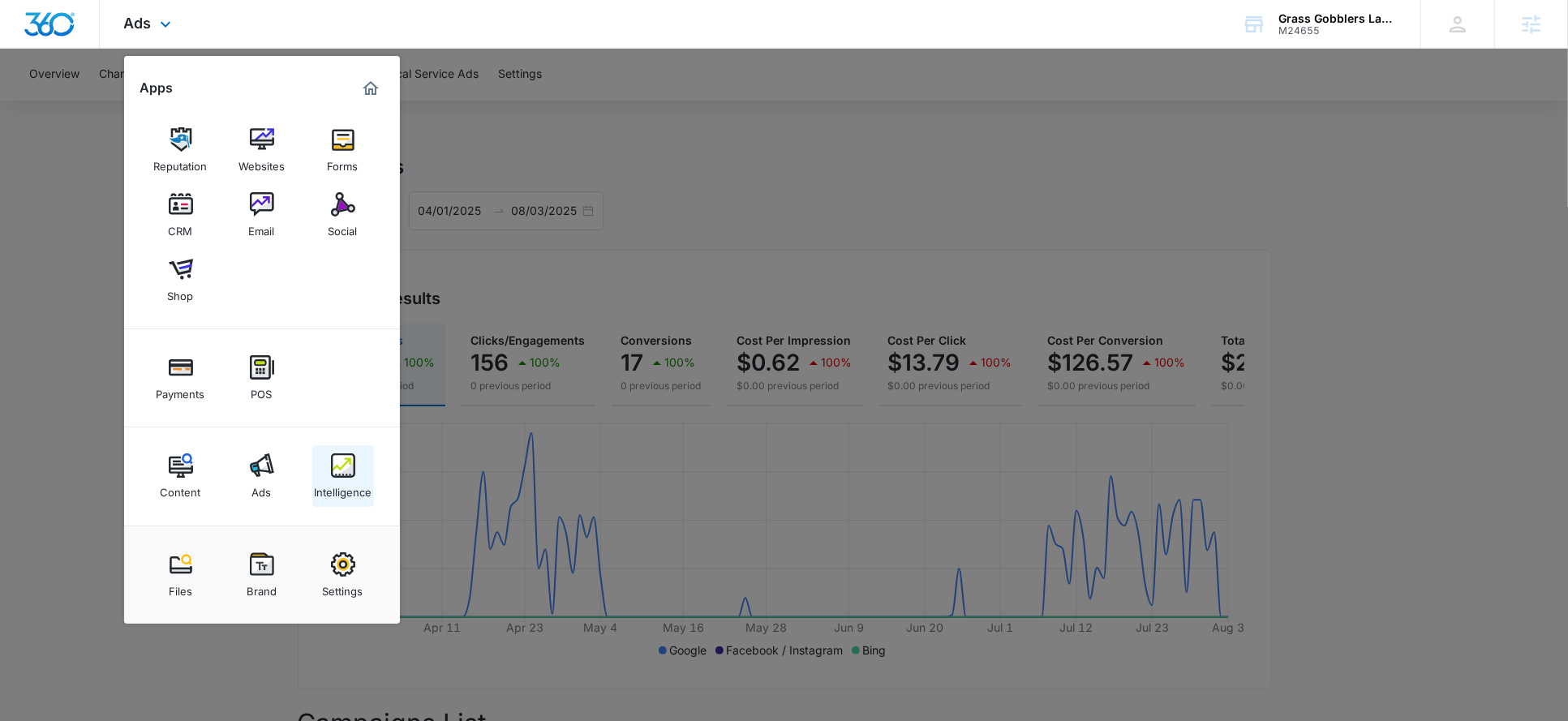 click at bounding box center [343, 466] 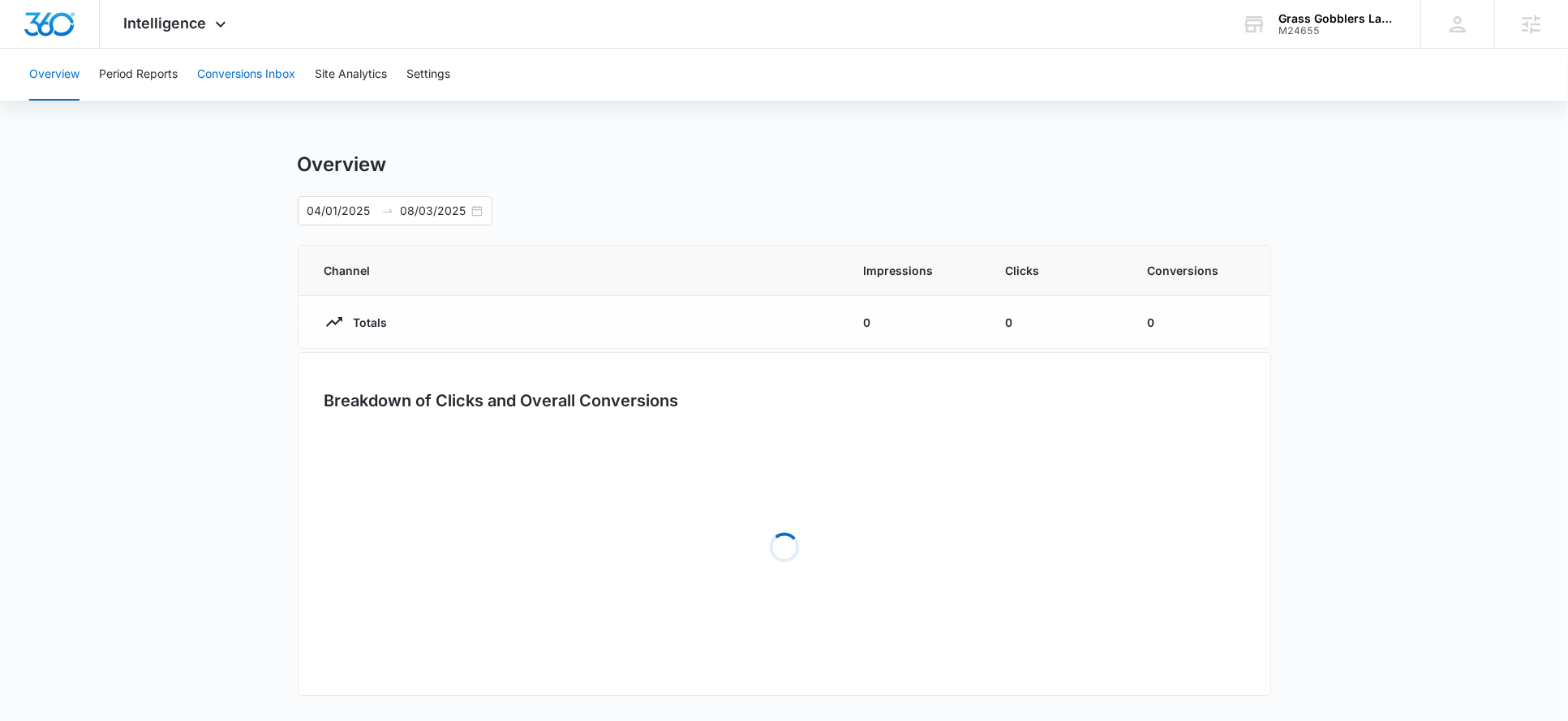 click on "Conversions Inbox" at bounding box center [246, 75] 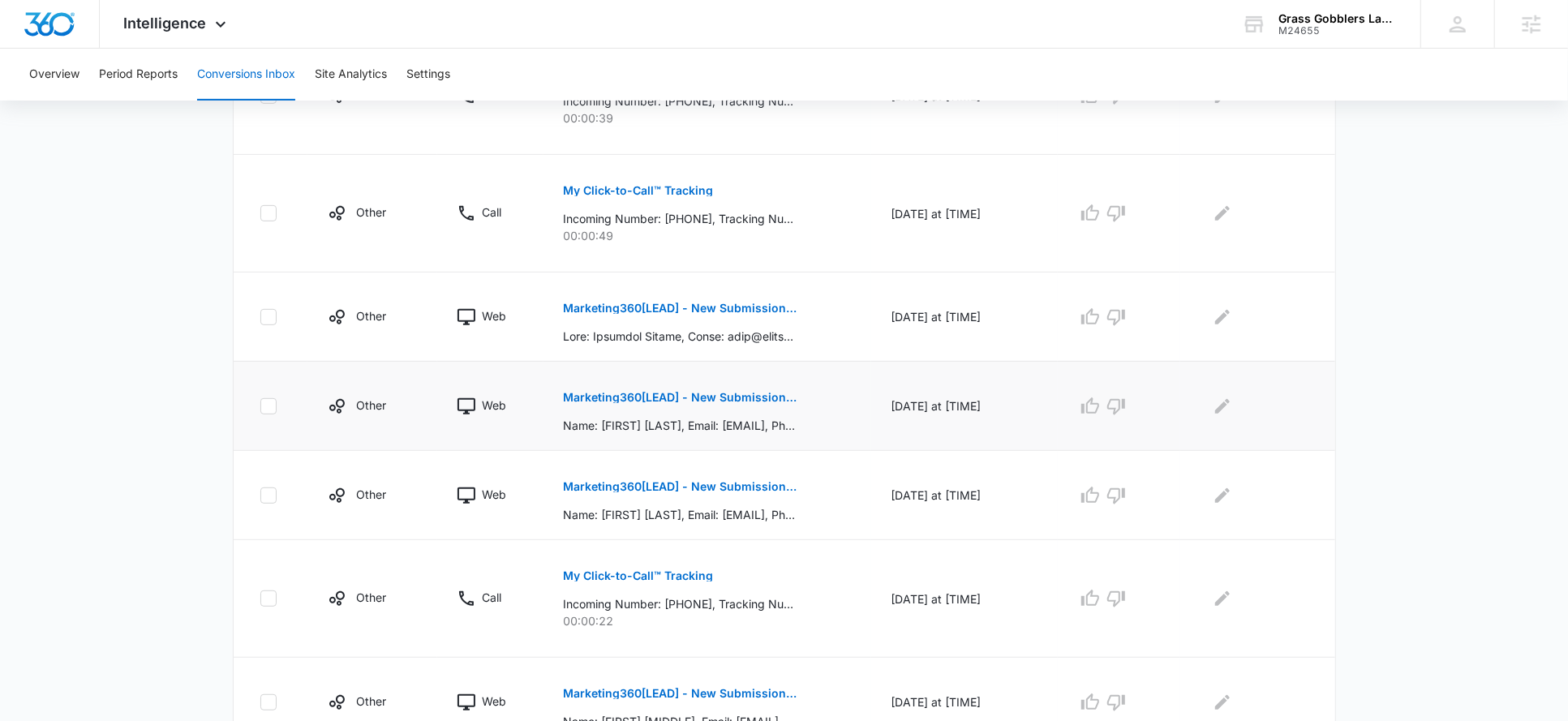 scroll, scrollTop: 497, scrollLeft: 0, axis: vertical 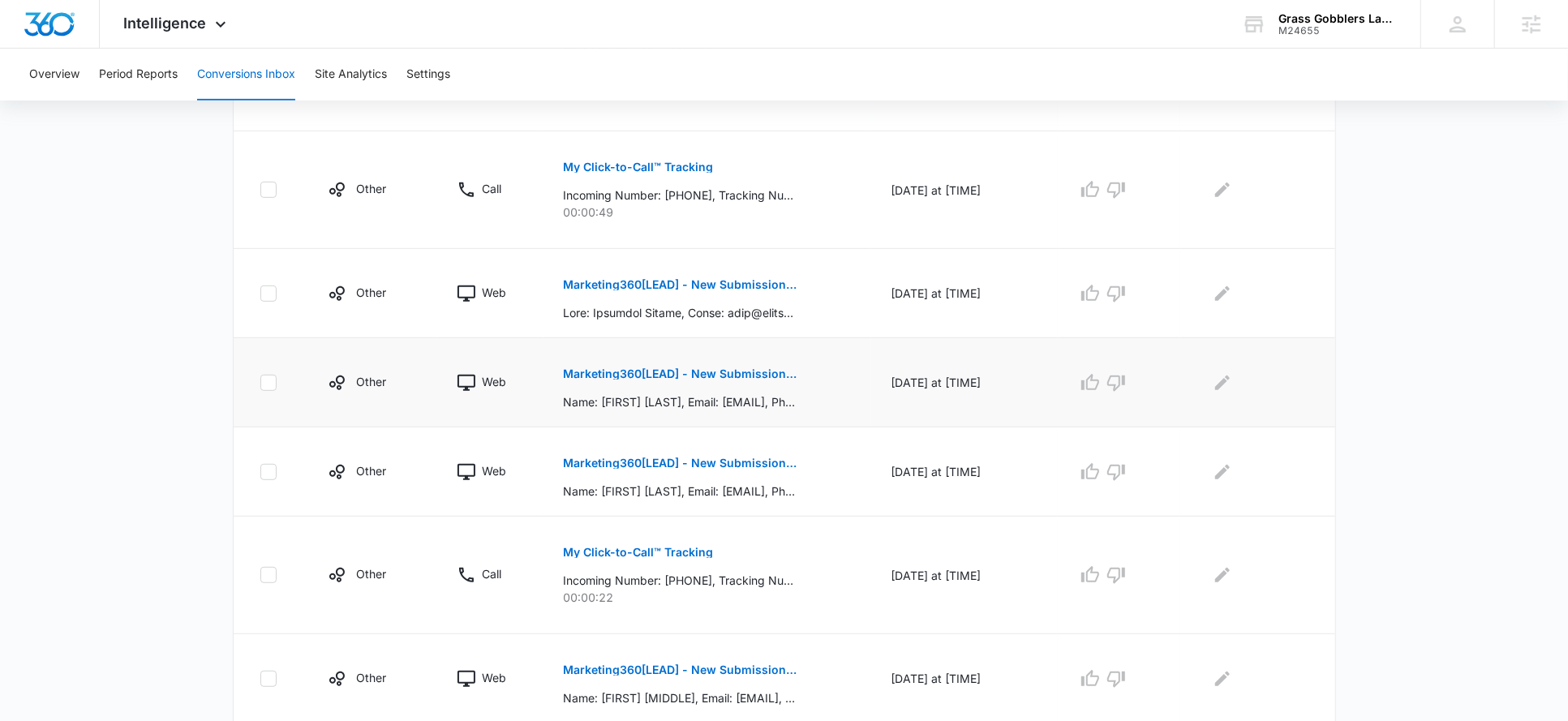 click on "Marketing360[LEAD] - New Submission From Contact Form - Grass Gobblers" at bounding box center (681, 374) 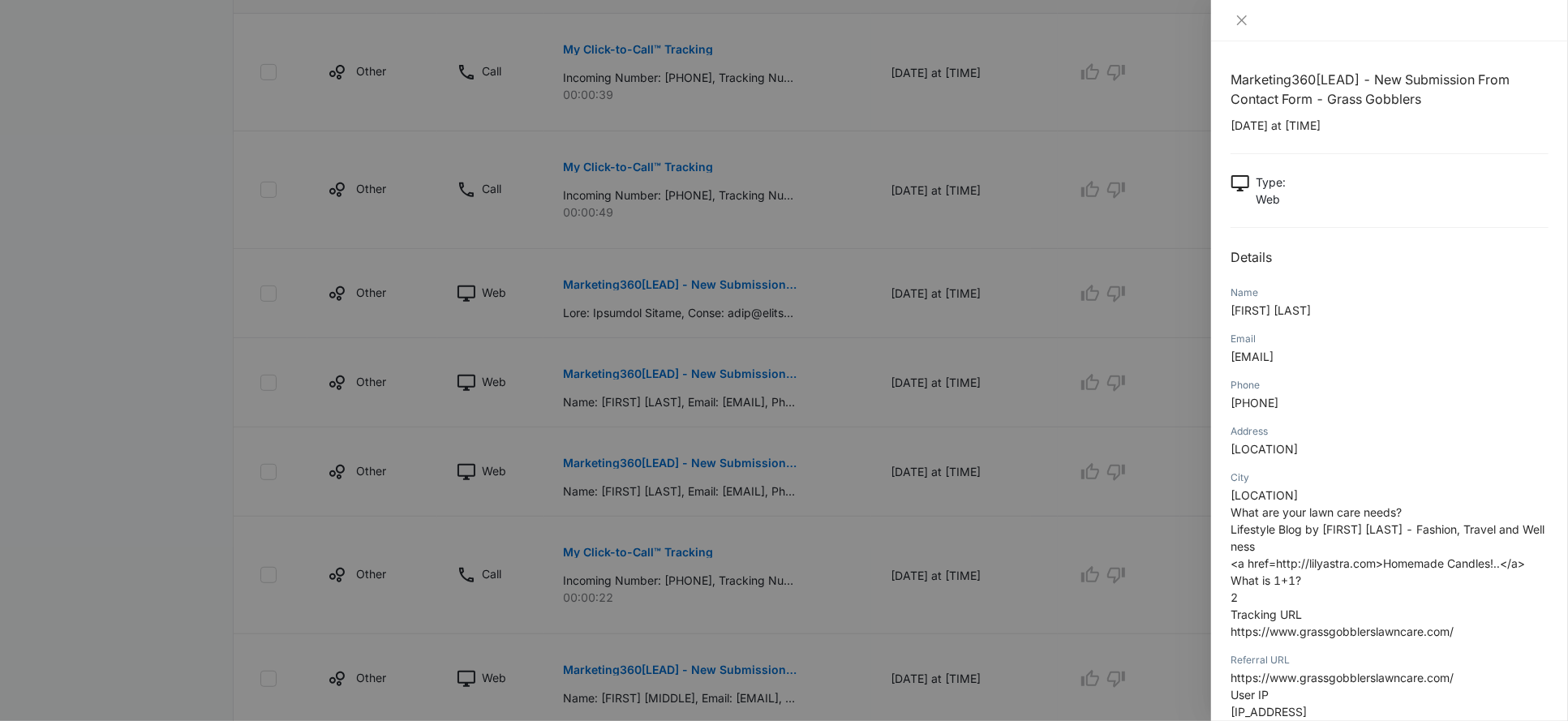 click at bounding box center (784, 360) 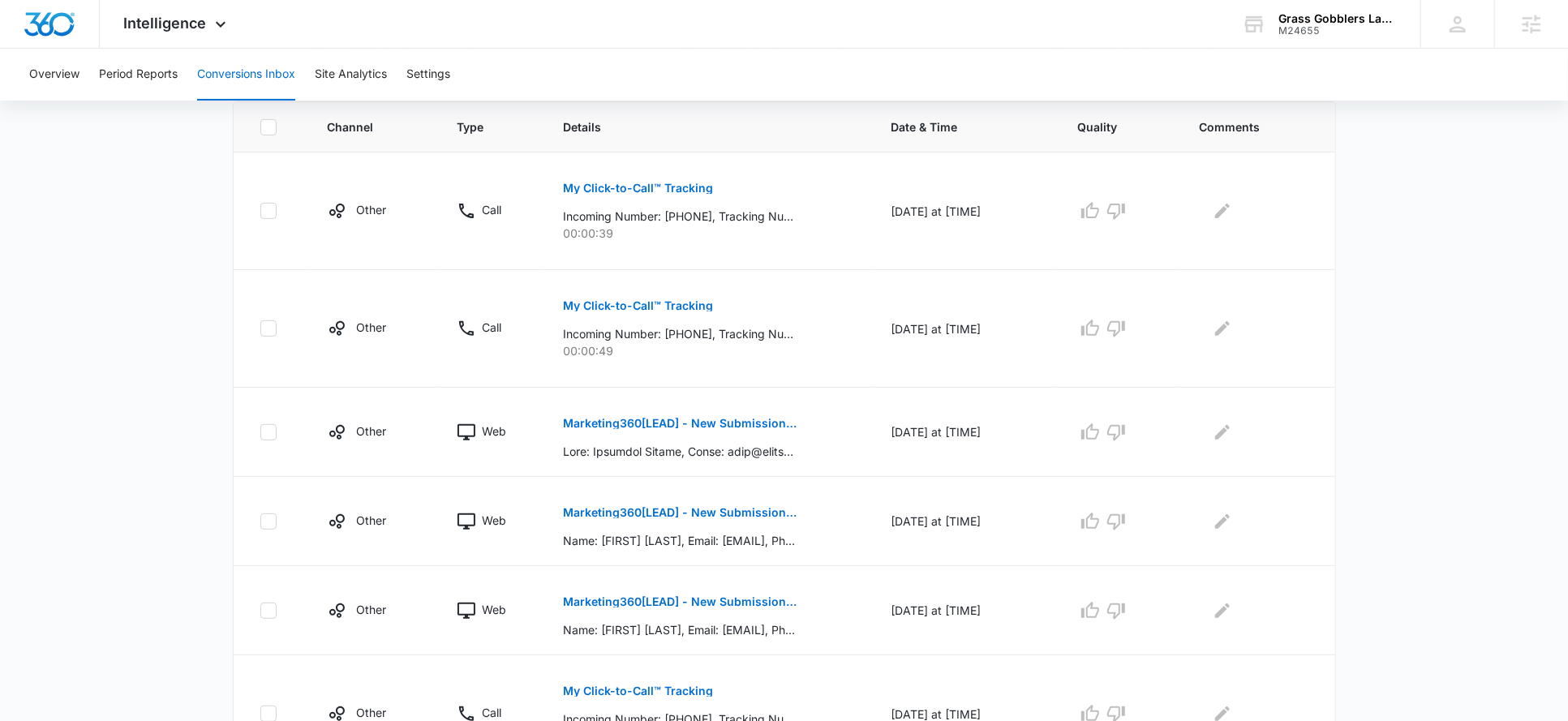 scroll, scrollTop: 343, scrollLeft: 0, axis: vertical 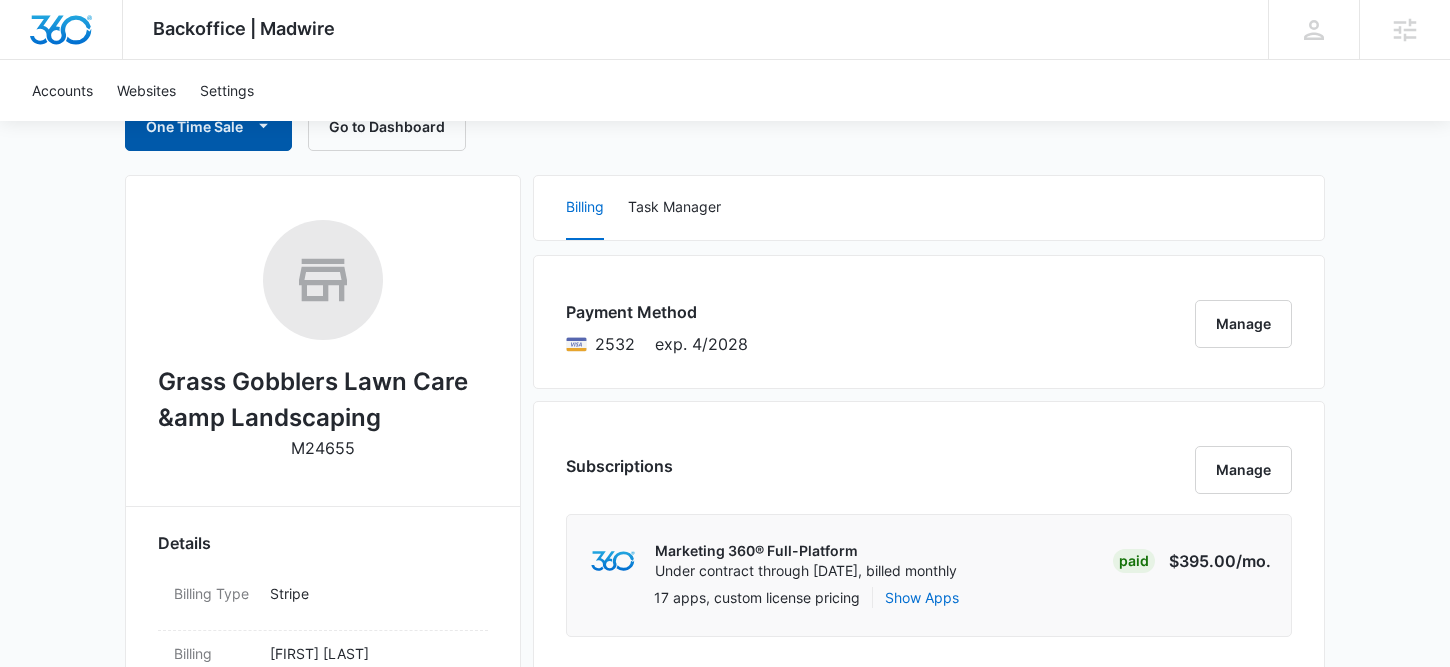 click on "One Time Sale" at bounding box center (208, 127) 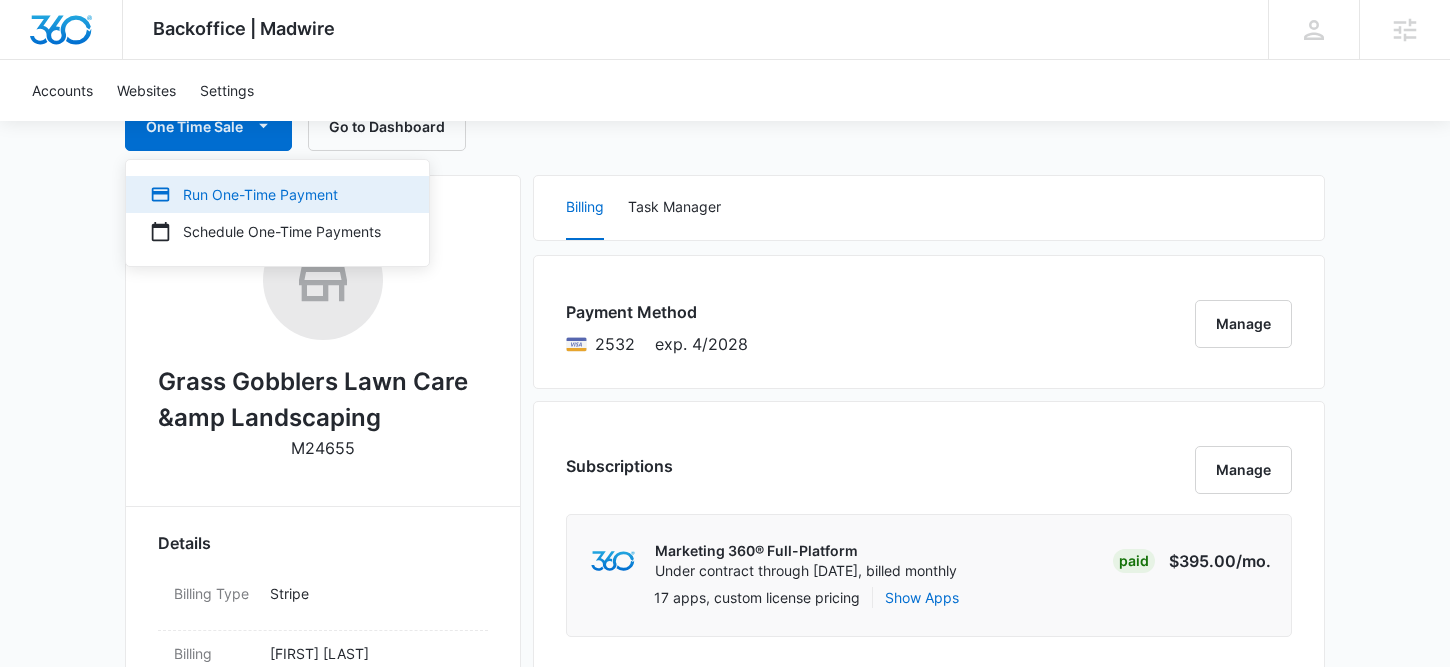 click on "Run One-Time Payment" at bounding box center [265, 194] 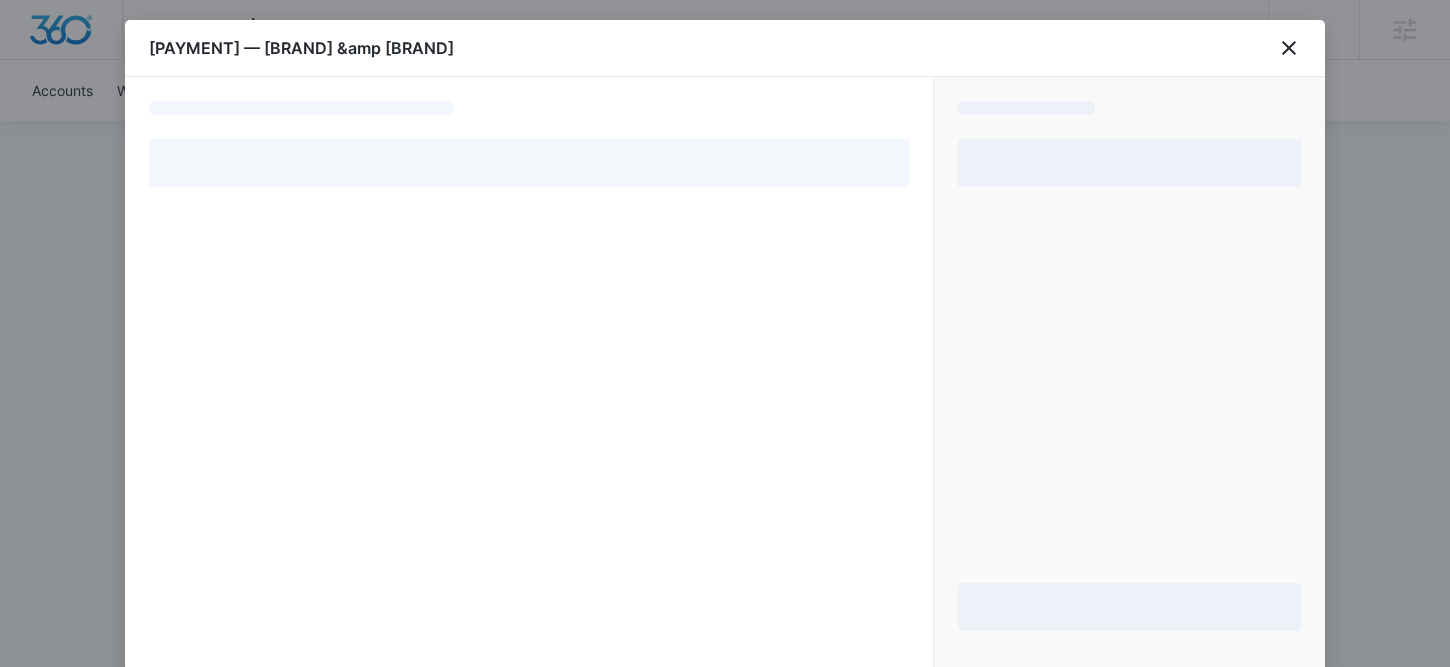 select on "pm_example" 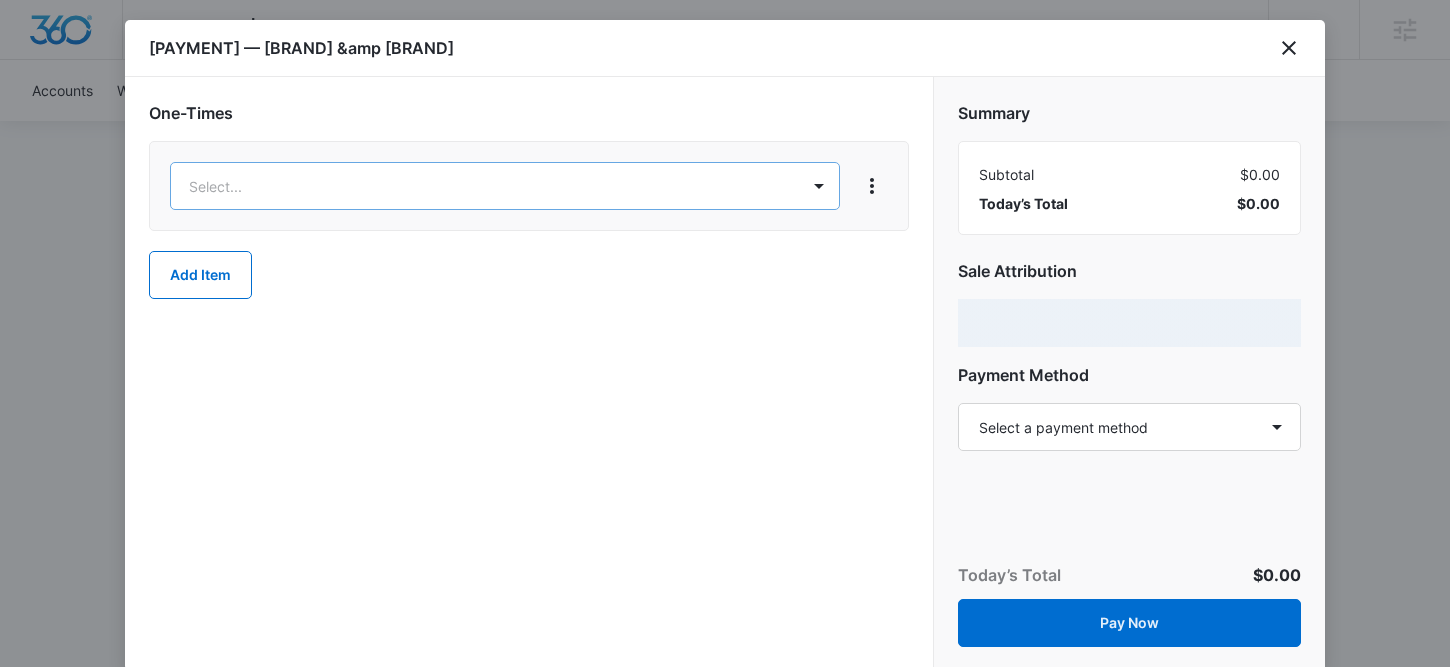 click on "Backoffice | Madwire Apps Settings RM [NAME] [NAME] [EMAIL] My Profile Notifications Support Terms & Conditions   •   Privacy Policy Agencies Accounts Websites Settings Grass Gobblers Lawn Care &amp Landscaping M24655 Paid Next payment of  $1,054.00  due  [MONTH] [DAY] One Time Sale Go to Dashboard Grass Gobblers Lawn Care &amp Landscaping M24655 Details Billing Type Stripe Billing Contact [NAME] [EMAIL] - Billing Address [NUMBER] [STREET] [CITY] ,  [STATE]   [ZIP] [COUNTRY] Local Time [TIME]am   ( [TIMEZONE] ) Industry Default (DO NOT EDIT) Lifetime [MONTH] [DAY], [YEAR]  ( [YEAR] years [MONTH] months ) Last Active - Lead Source - Partner - Stripe ID cus_MdHU84gQyCdWiT Collection Method Charge Automatically Team Members Customer Success Success Manager [EMAIL] [NAME] Success Manager [EMAIL] [NAME] Onboarding Consultant [EMAIL] [NAME] Marketing Consultant [EMAIL] [NAME] [NAME] Ad Specialist Billing" at bounding box center (725, 1251) 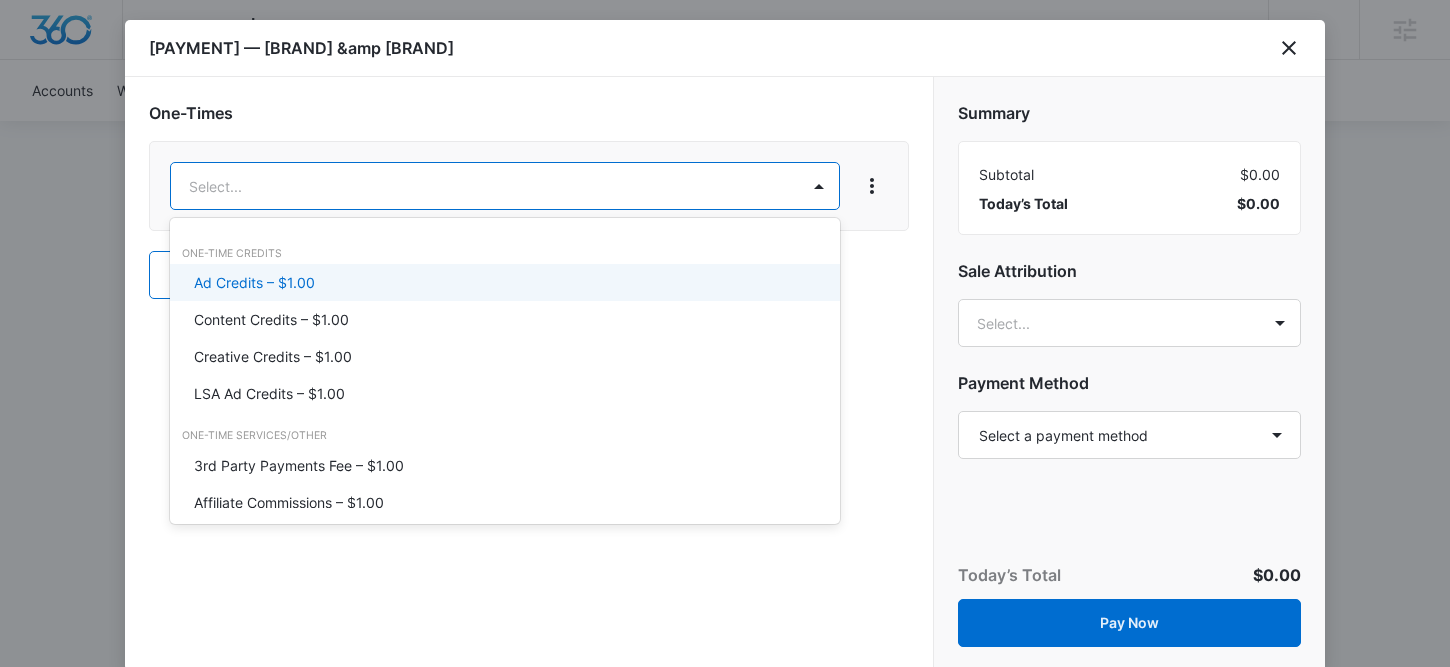 click on "Ad Credits – $1.00" at bounding box center [254, 282] 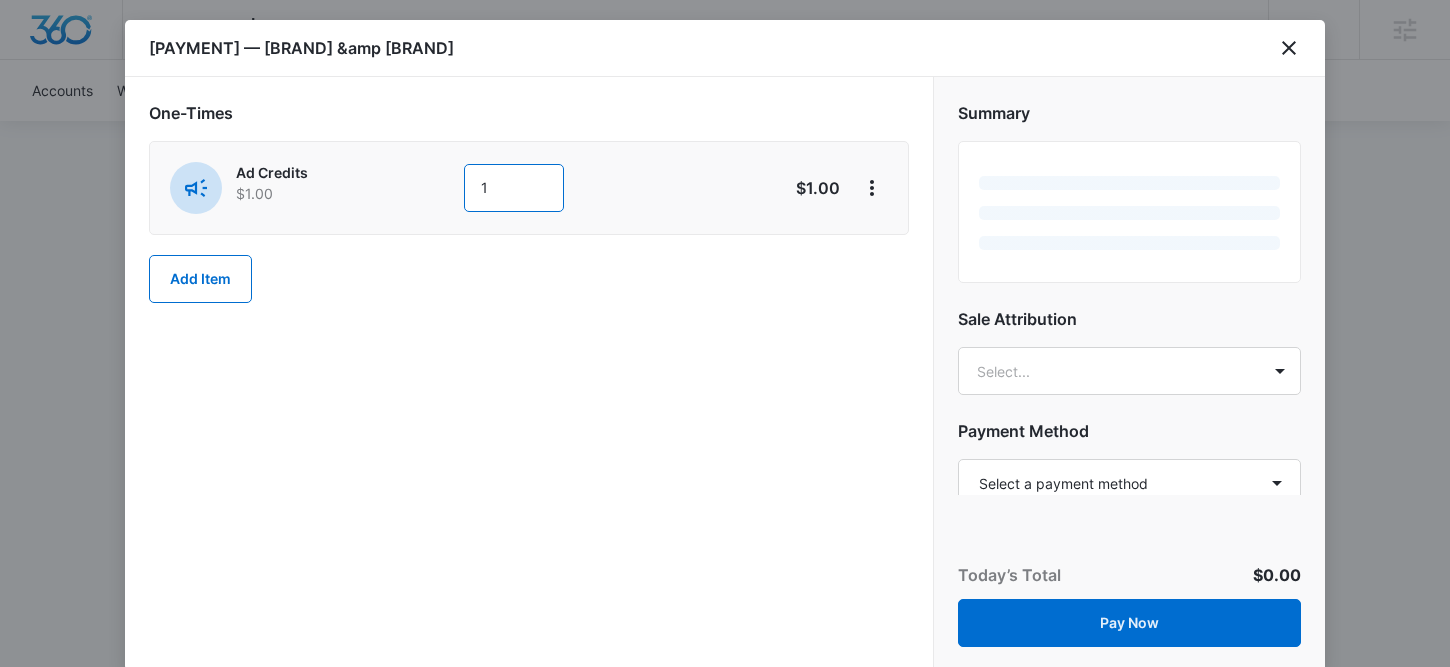 click on "1" at bounding box center [514, 188] 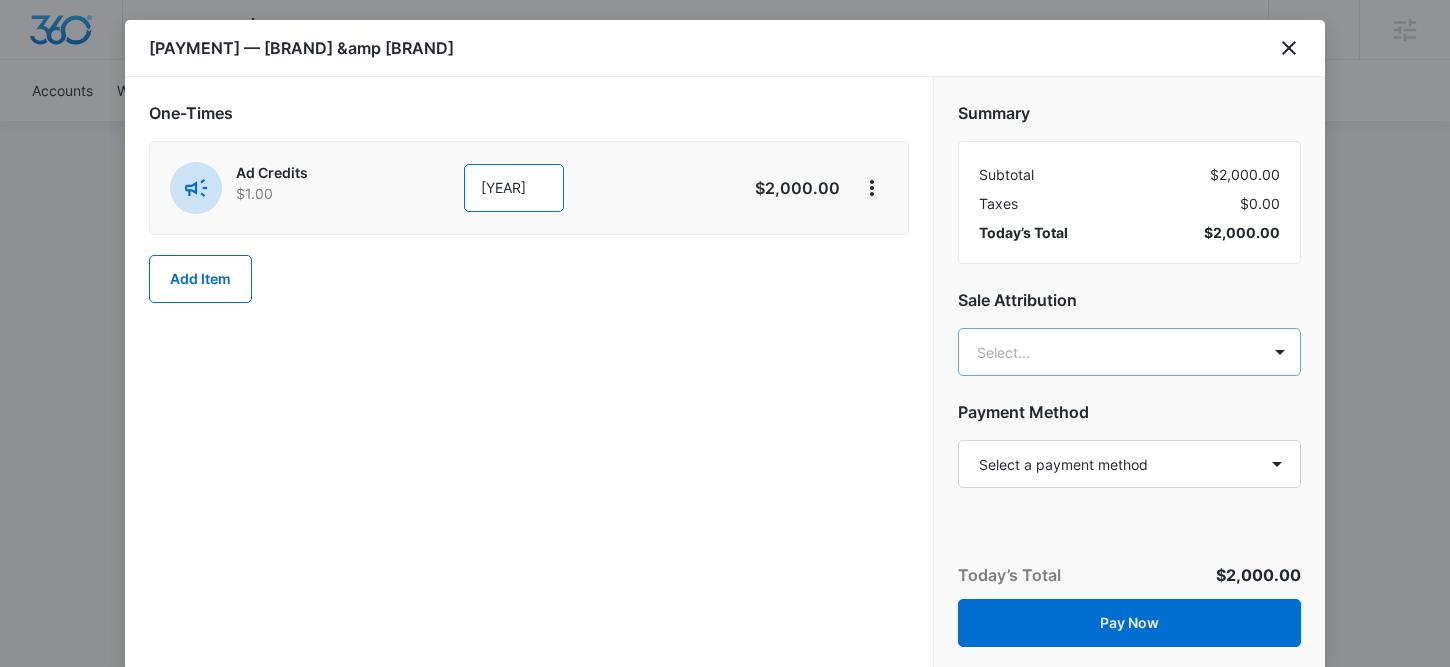 type on "2000." 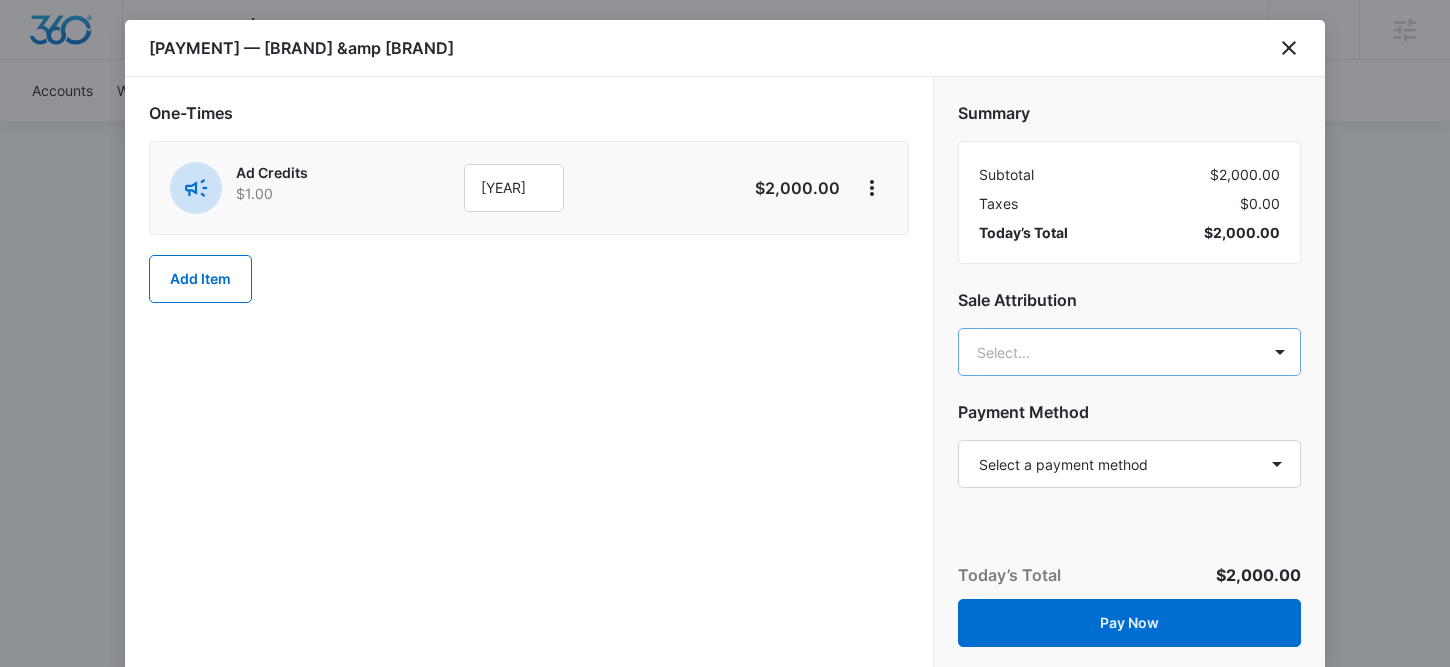 click on "Backoffice | Madwire Apps Settings RM Robin Mills robin.mills@madwire.com My Profile Notifications Support Logout Terms & Conditions   •   Privacy Policy Agencies Accounts Websites Settings Grass Gobblers Lawn Care &amp Landscaping M24655 Paid Next payment of  $1,054.00  due  Aug 21 One Time Sale Go to Dashboard Grass Gobblers Lawn Care &amp Landscaping M24655 Details Billing Type Stripe Billing Contact Mike Rioux grassgobblers@live.com - Billing Address 1 REO LN LONDONDERRY ,  NH   03053-3435 US Local Time 08:43am   ( America/Denver ) Industry Default (DO NOT EDIT) Lifetime Jan 15, 2020  ( 5 years 6 months ) Last Active - Lead Source - Partner - Stripe ID cus_MdHU84gQyCdWiT Collection Method Charge Automatically Team Members Customer Success Success Manager support@marketing360.com Robin Mills Success Manager robin.mills@madwire.com Kaylee M Cordell Onboarding Consultant kaylee.cordell@madwire.com Elizabeth Berndt Marketing Consultant elizabeth.berndt@madwire.com Chase Hawkinson Ad Specialist Billing" at bounding box center (725, 1251) 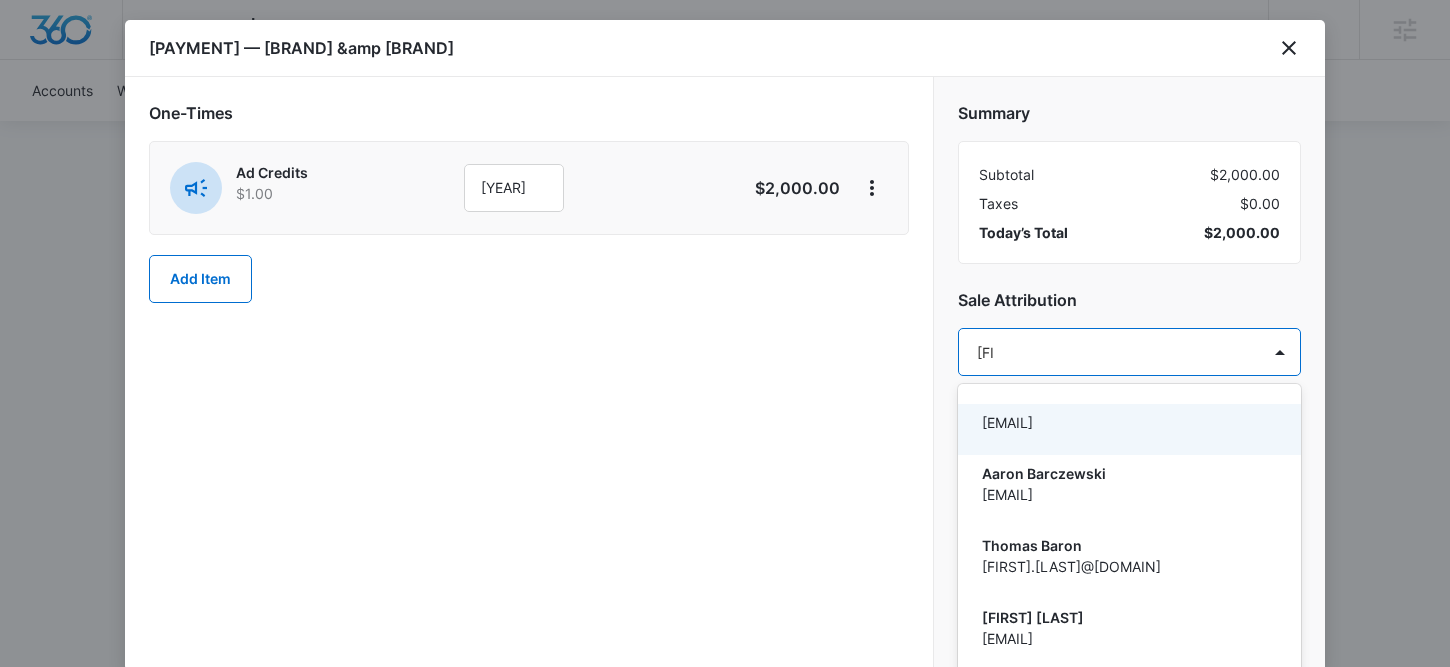 type on "robin" 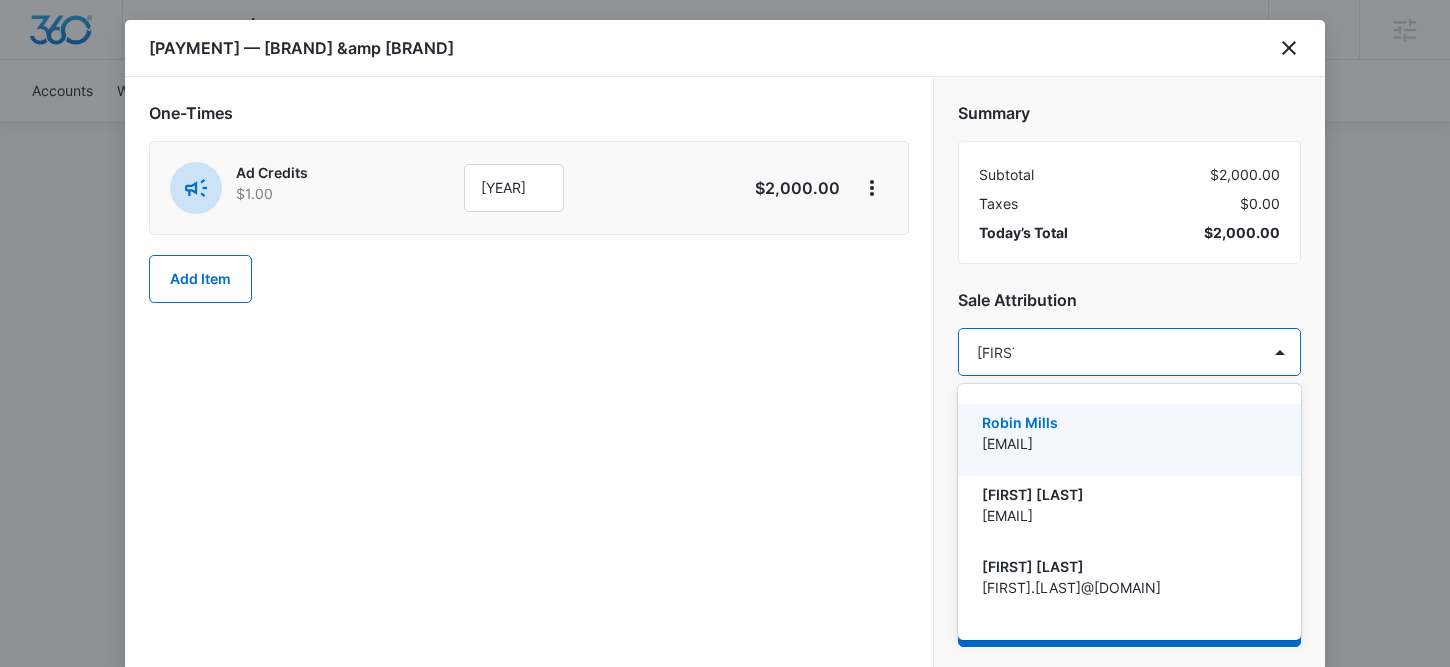 click on "[EMAIL]" at bounding box center (1127, 443) 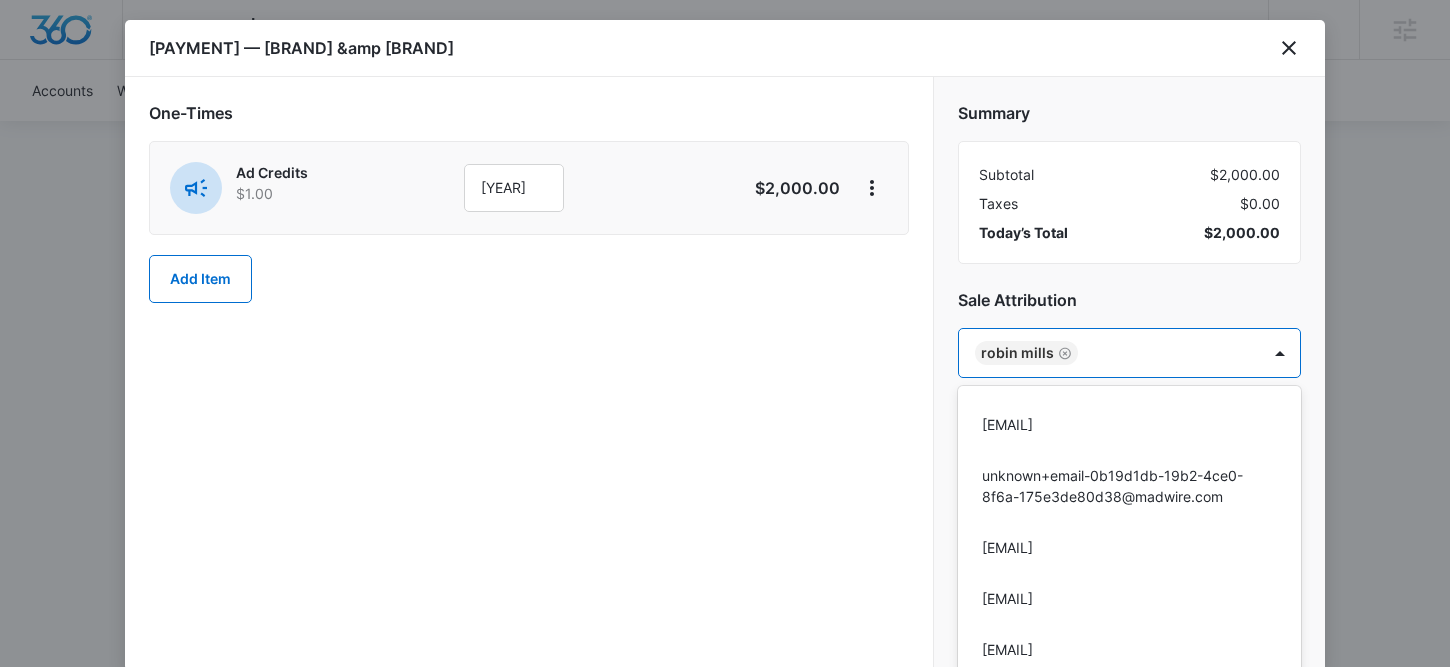 click at bounding box center (725, 333) 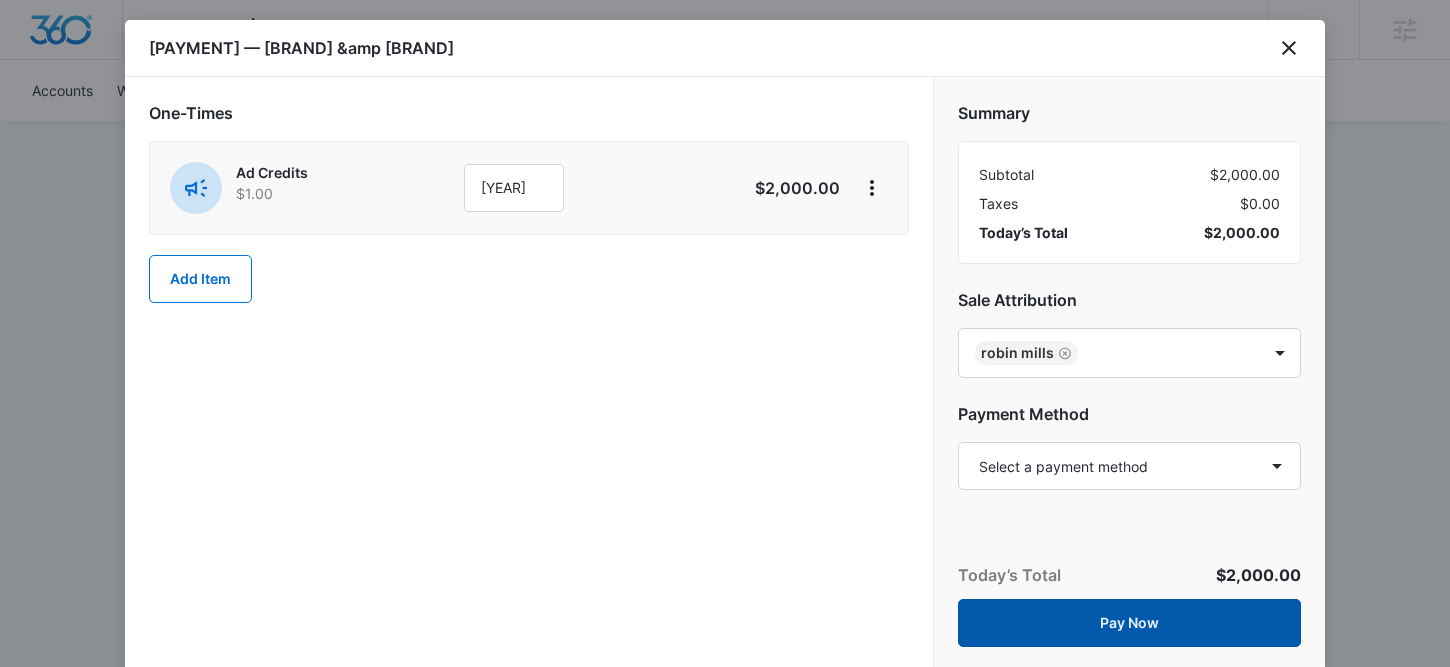 click on "Pay Now" at bounding box center [1129, 623] 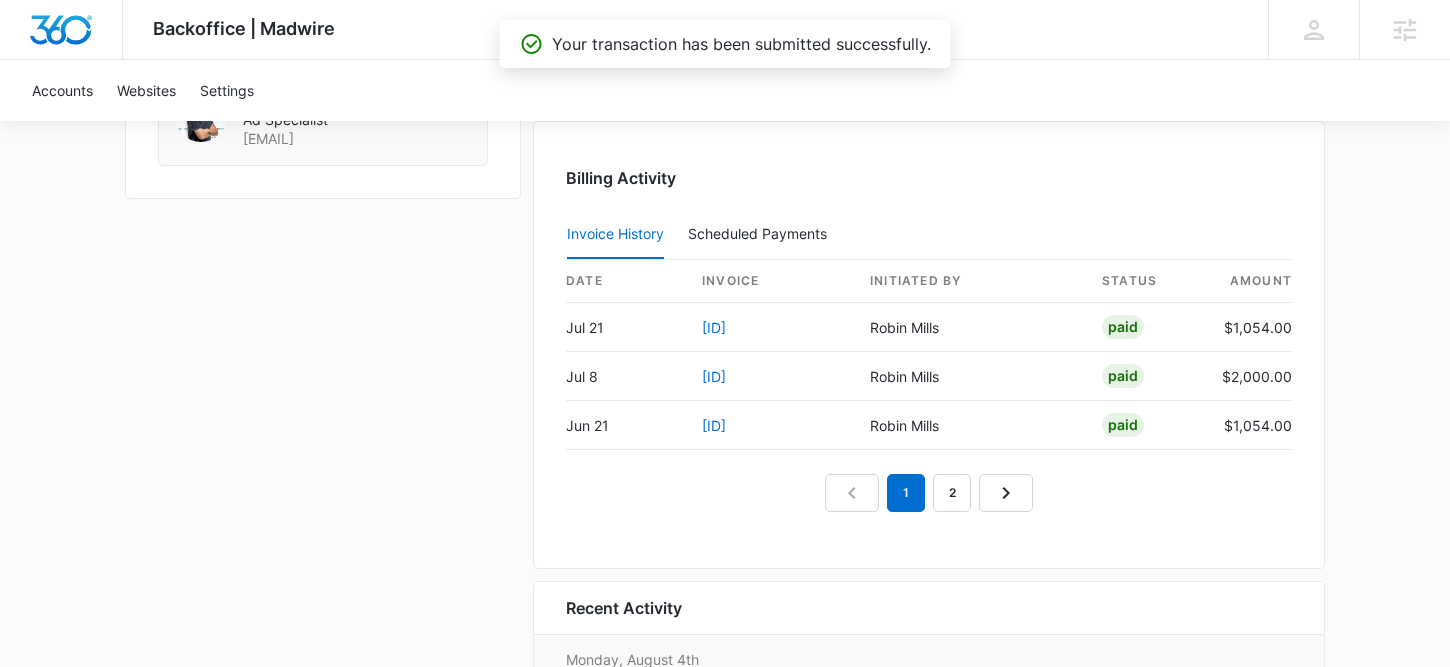 scroll, scrollTop: 2307, scrollLeft: 0, axis: vertical 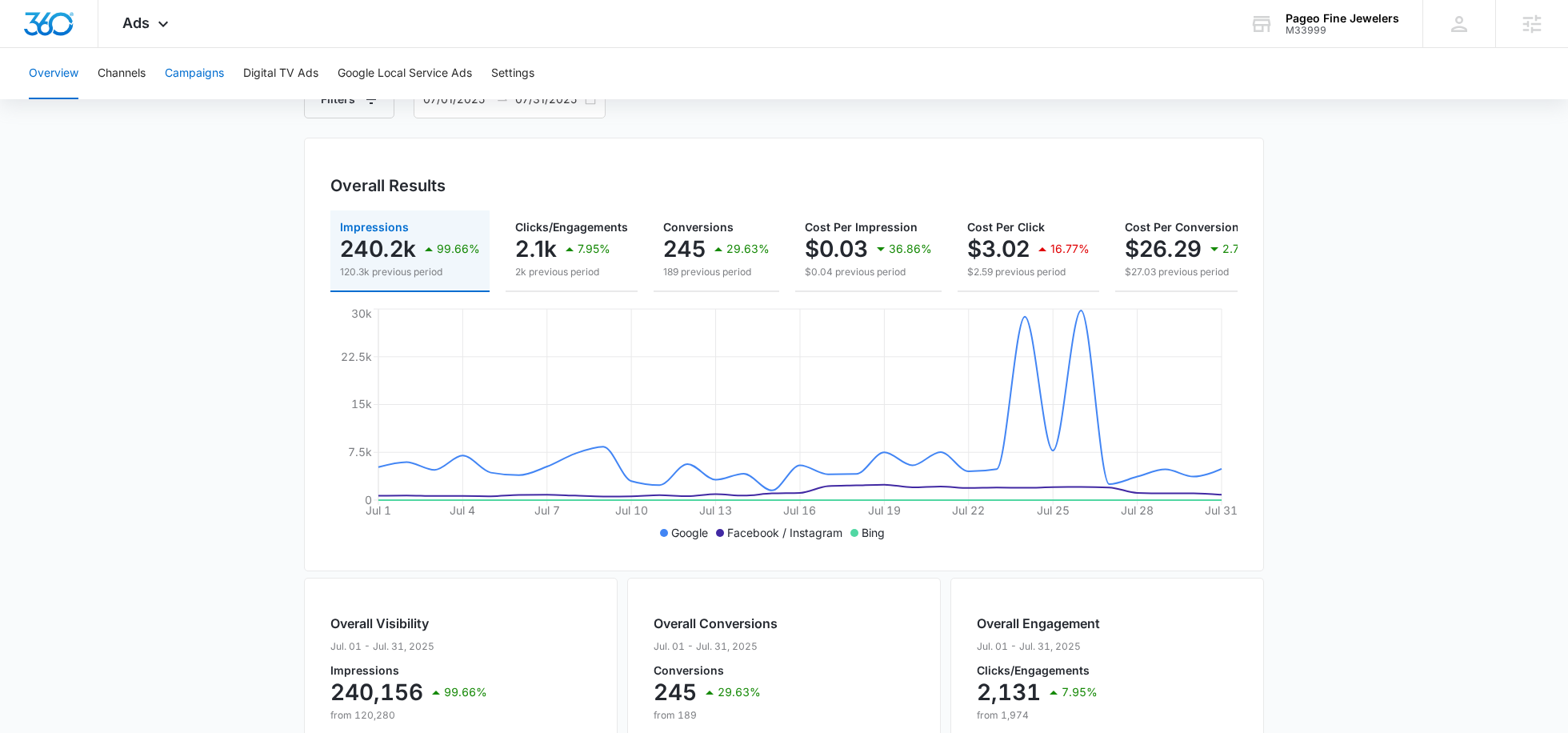 click on "Campaigns" at bounding box center (194, 74) 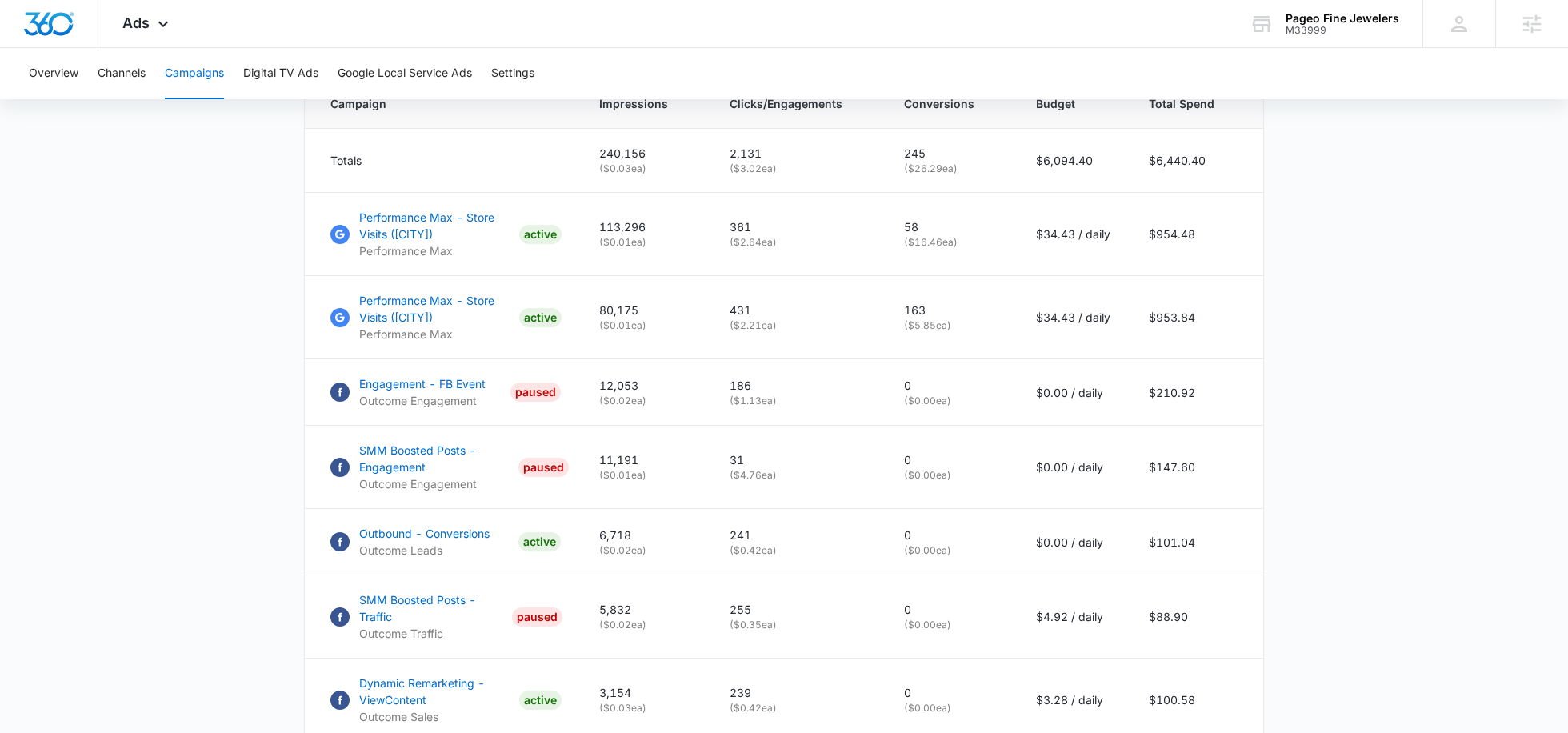 scroll, scrollTop: 699, scrollLeft: 0, axis: vertical 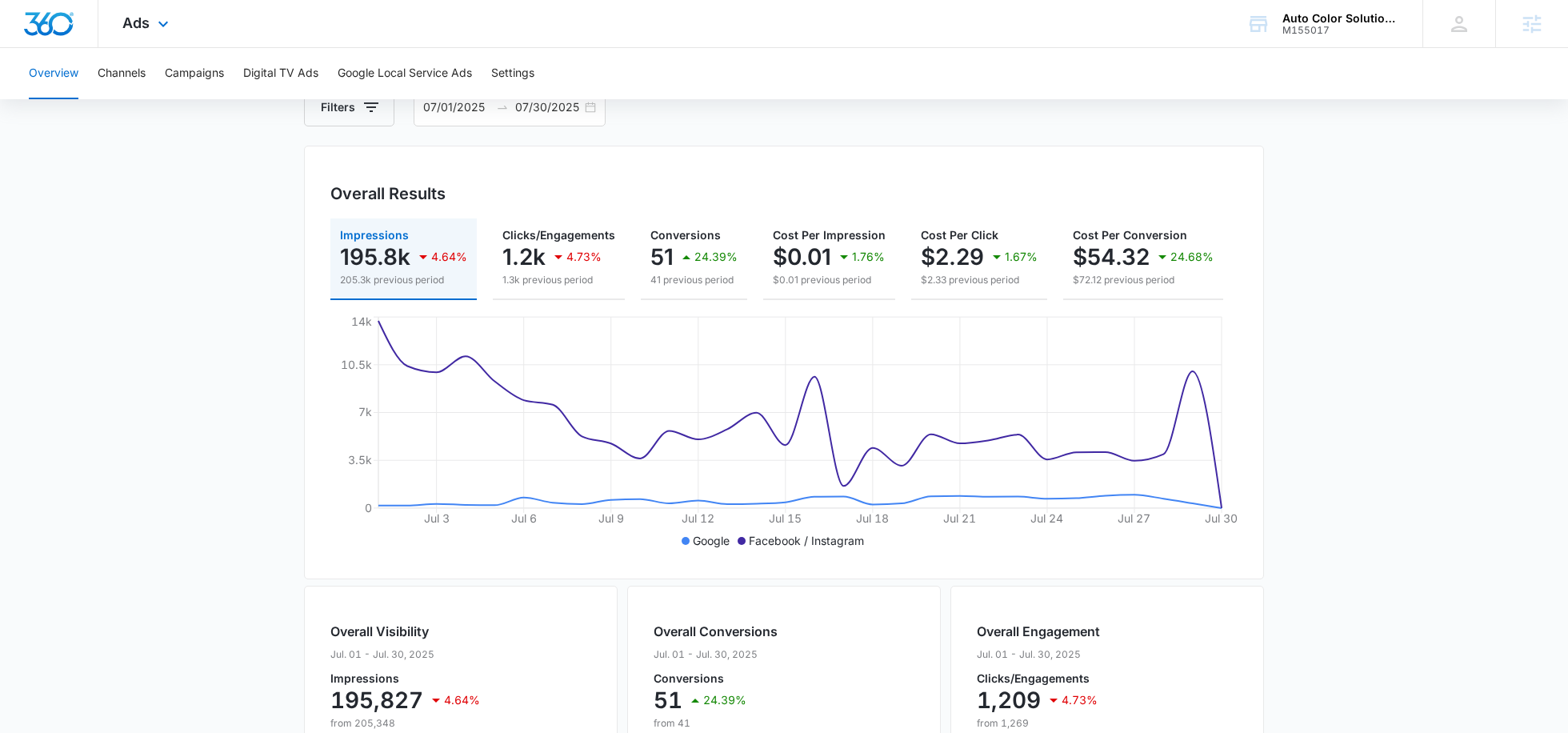 click on "Ads Apps Reputation Websites Forms CRM Email Social Shop Payments POS Content Ads Intelligence Files Brand Settings" at bounding box center (147, 23) 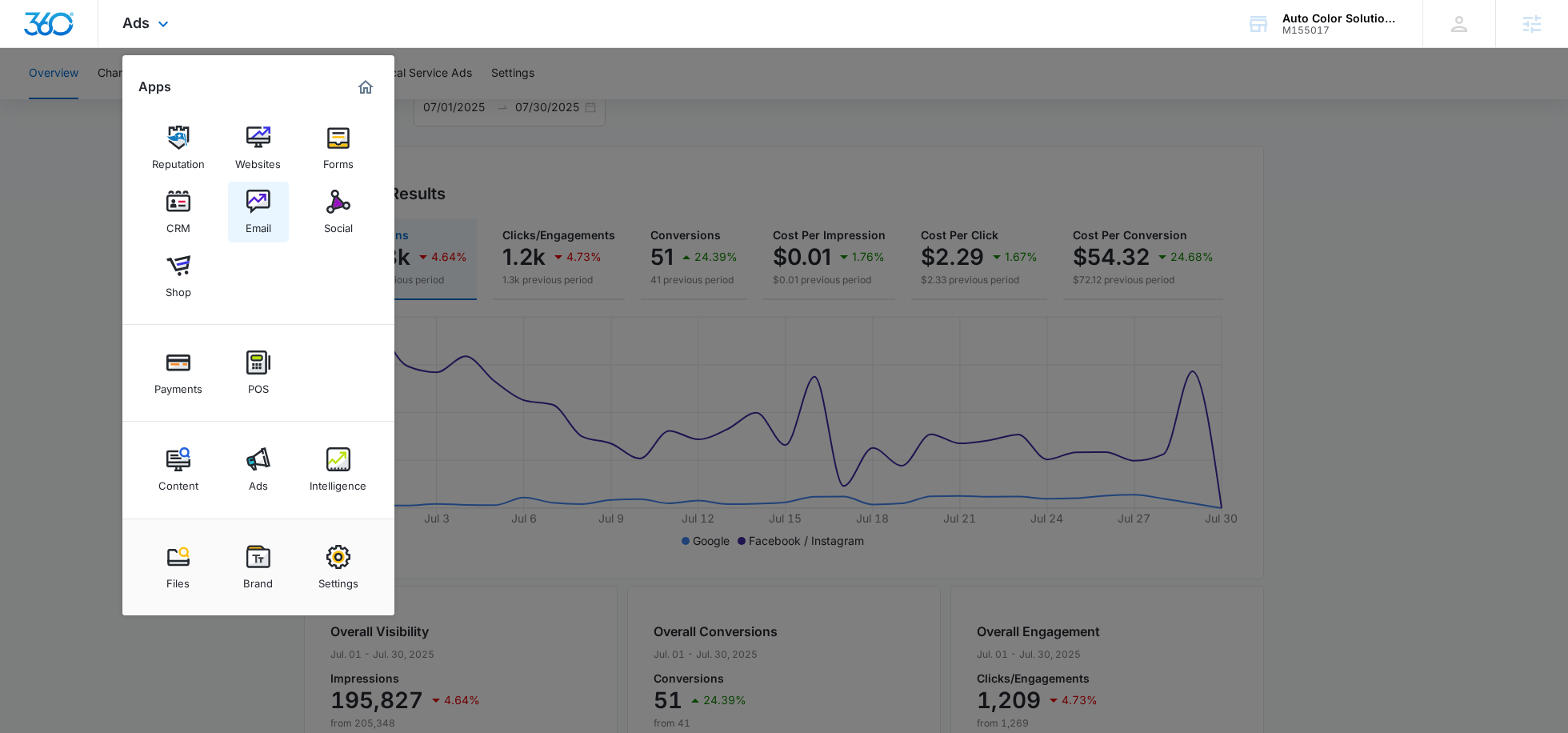 click at bounding box center (258, 202) 